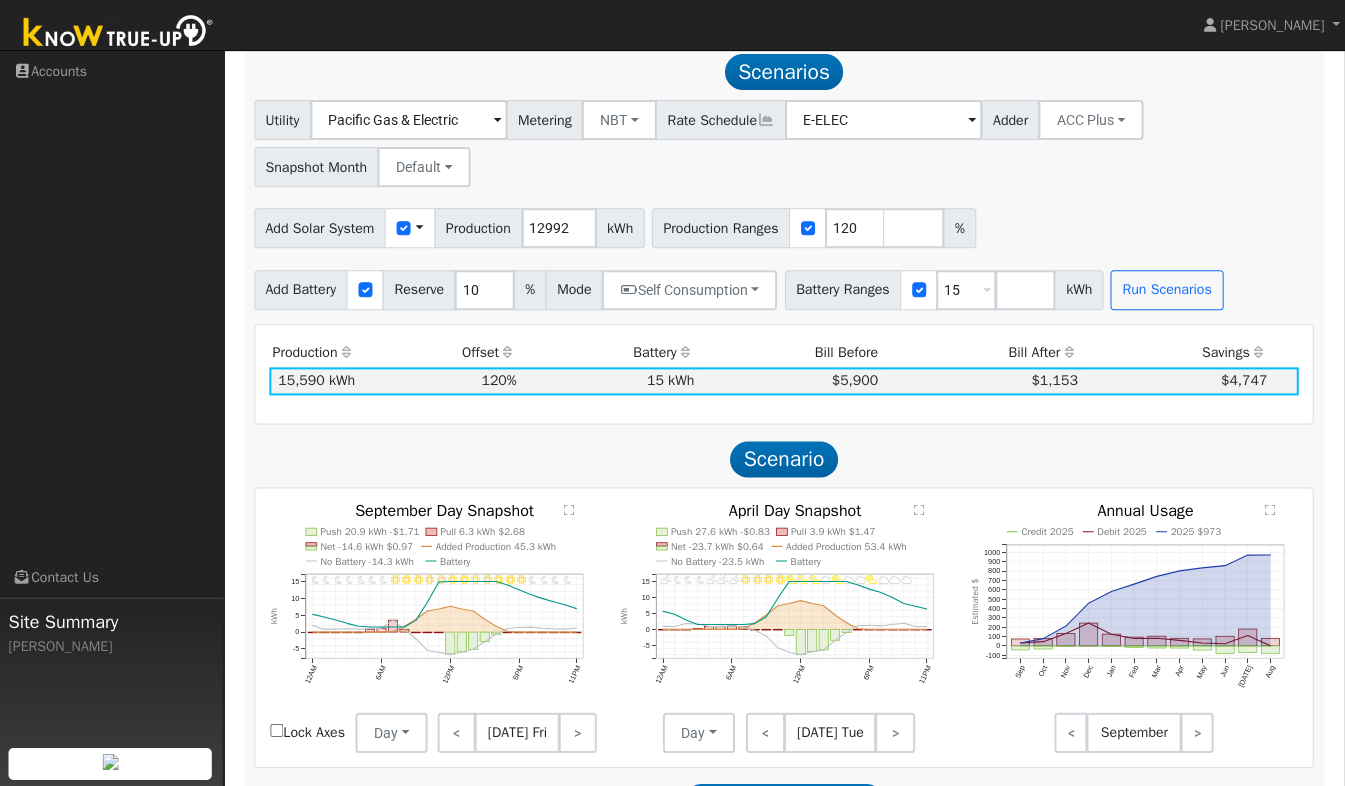 scroll, scrollTop: 662, scrollLeft: 0, axis: vertical 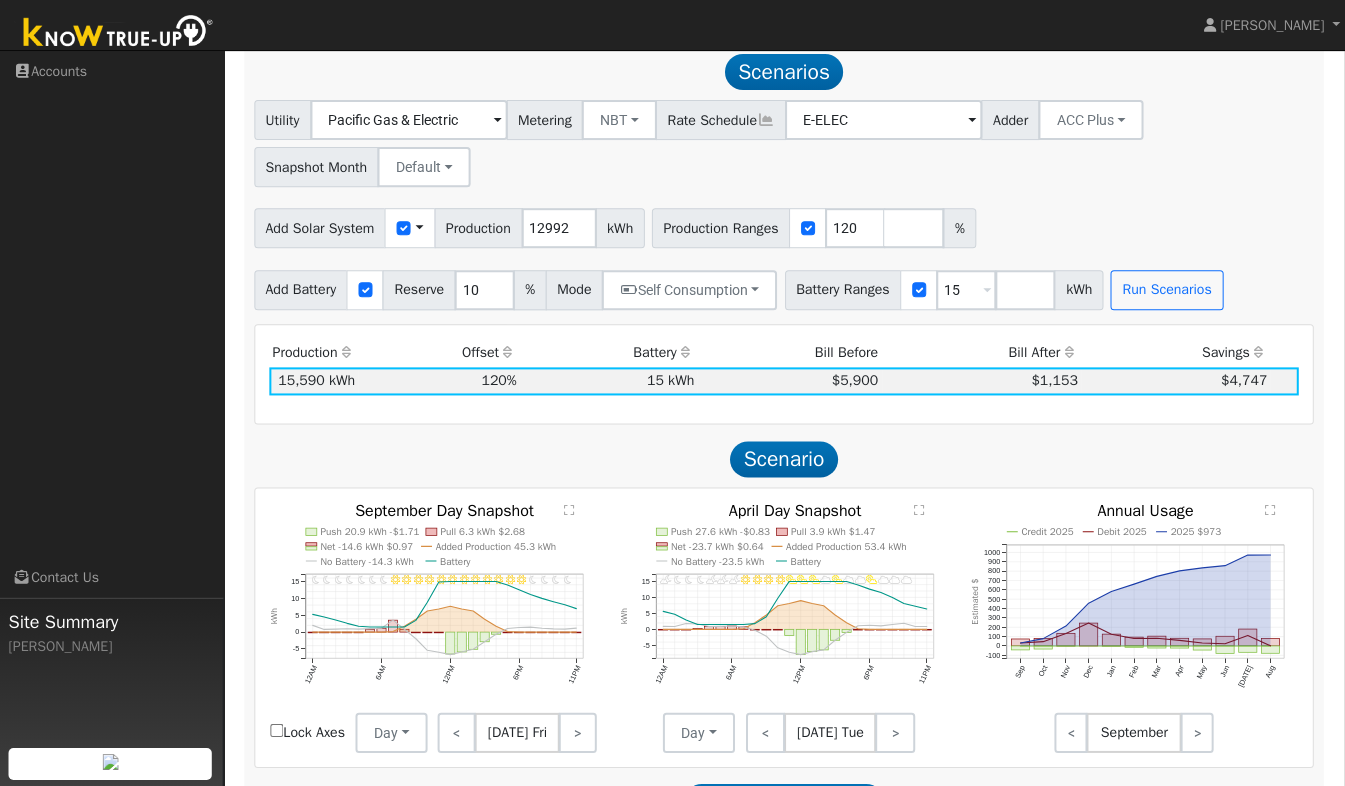 click at bounding box center [120, 33] 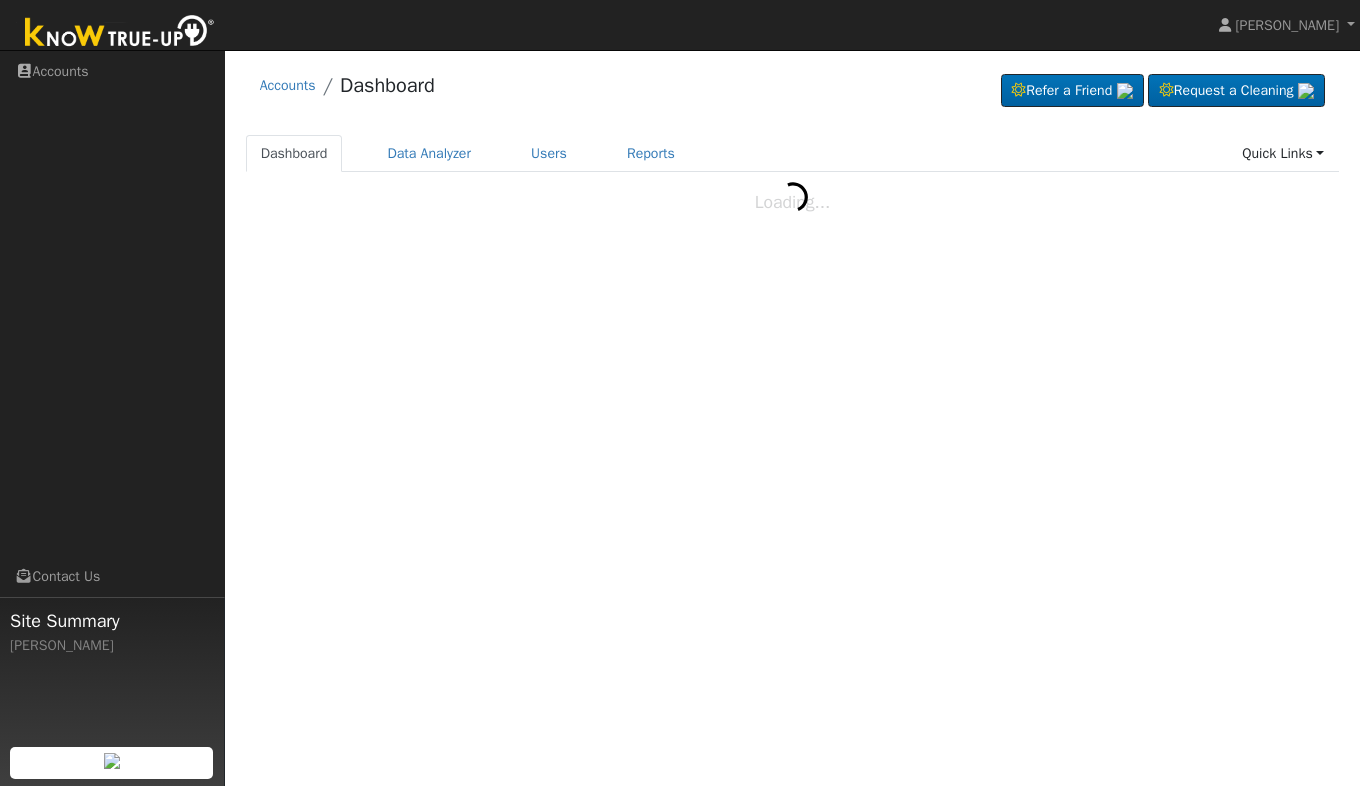 scroll, scrollTop: 0, scrollLeft: 0, axis: both 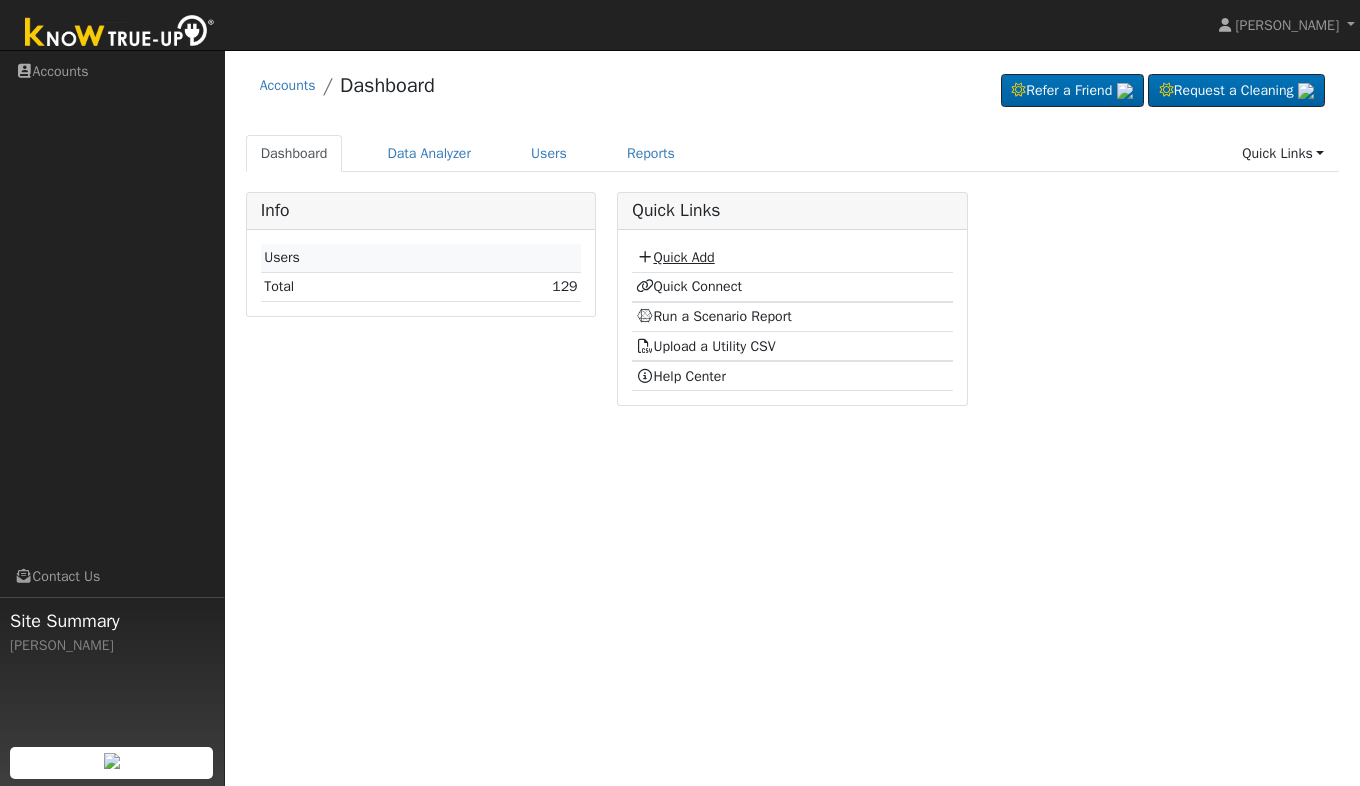 click on "Quick Add" at bounding box center [675, 257] 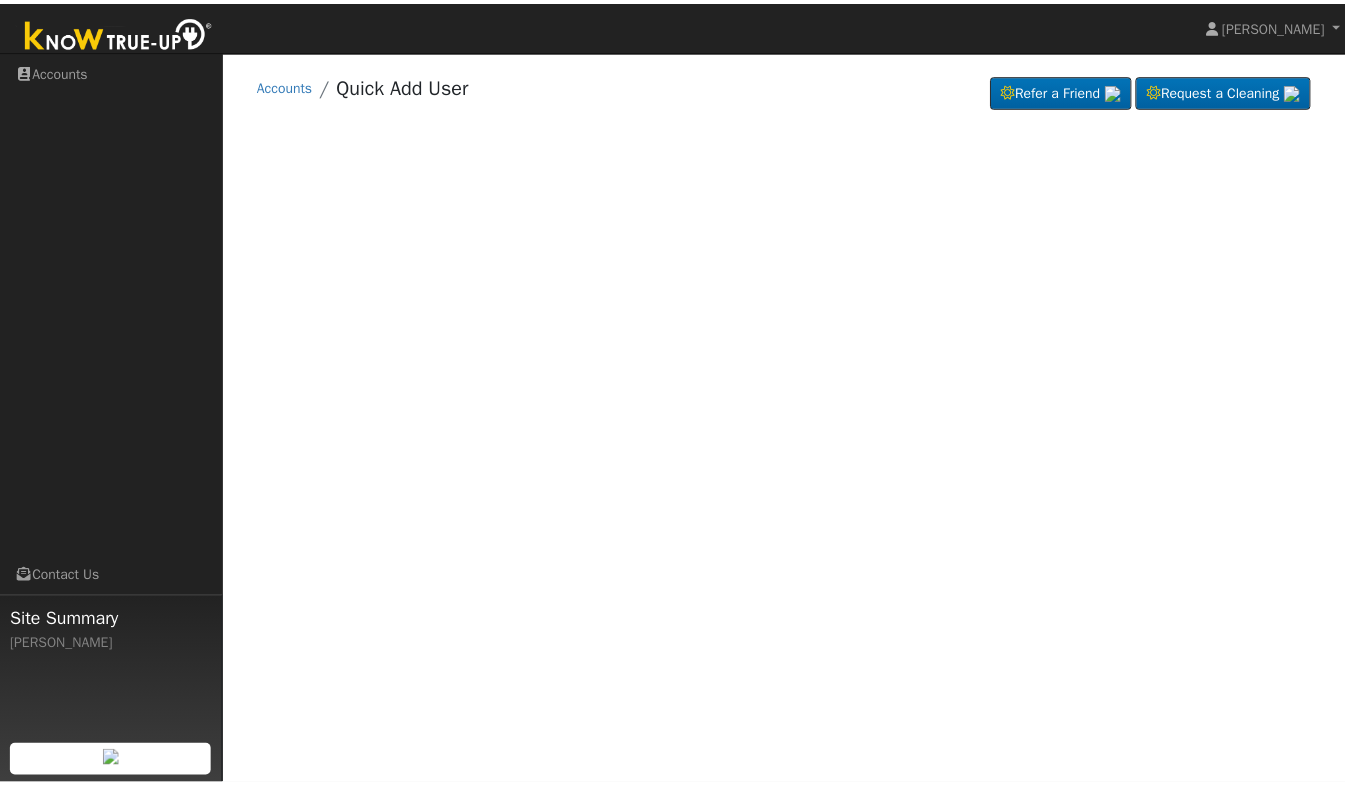 scroll, scrollTop: 0, scrollLeft: 0, axis: both 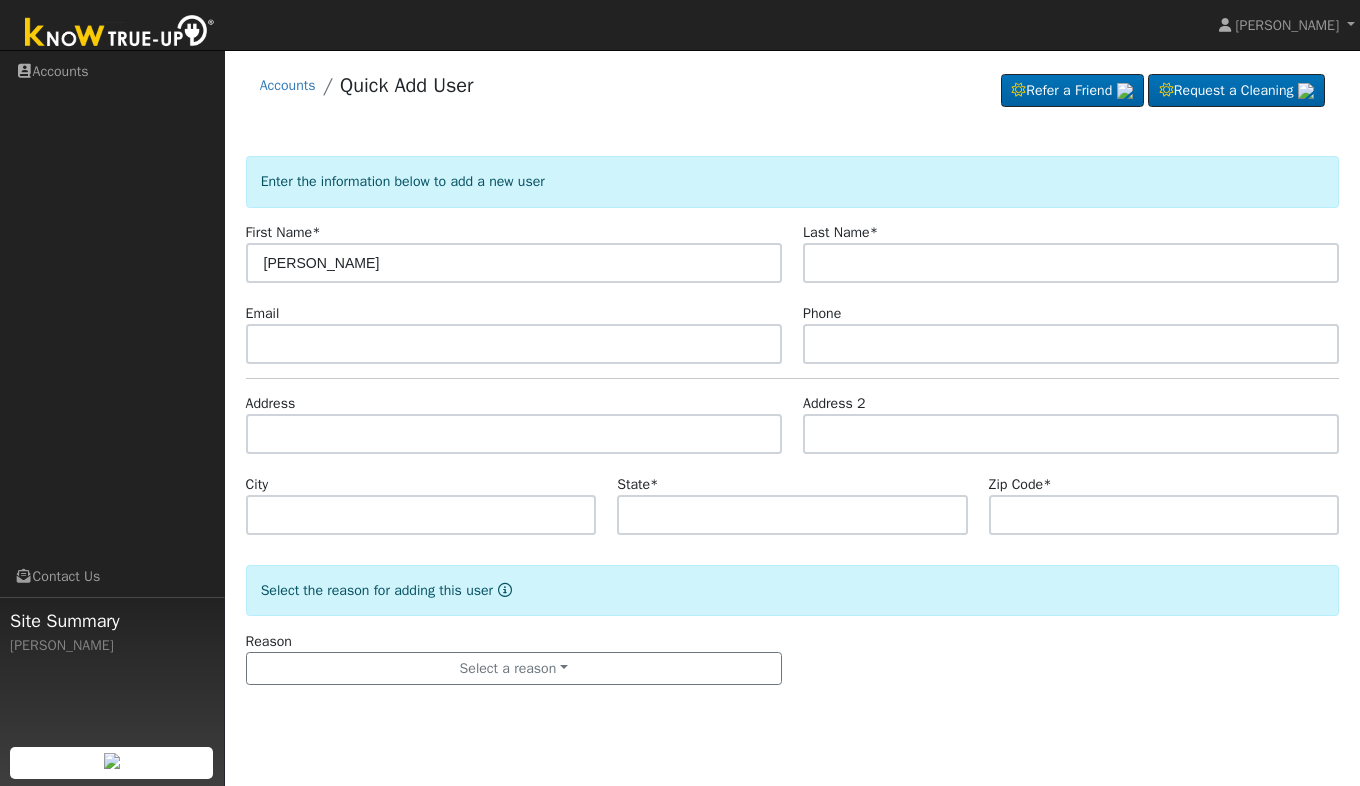 type on "[PERSON_NAME]" 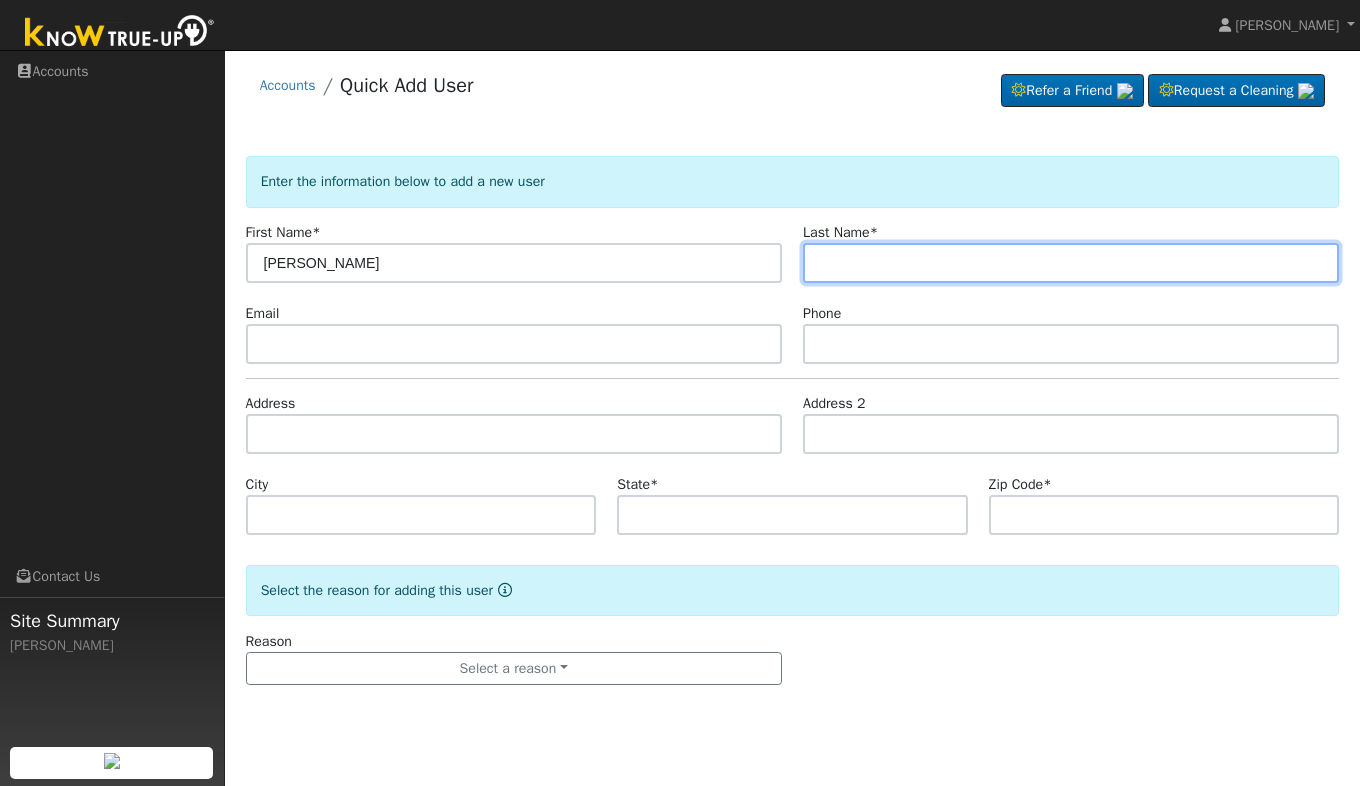 click at bounding box center [1071, 263] 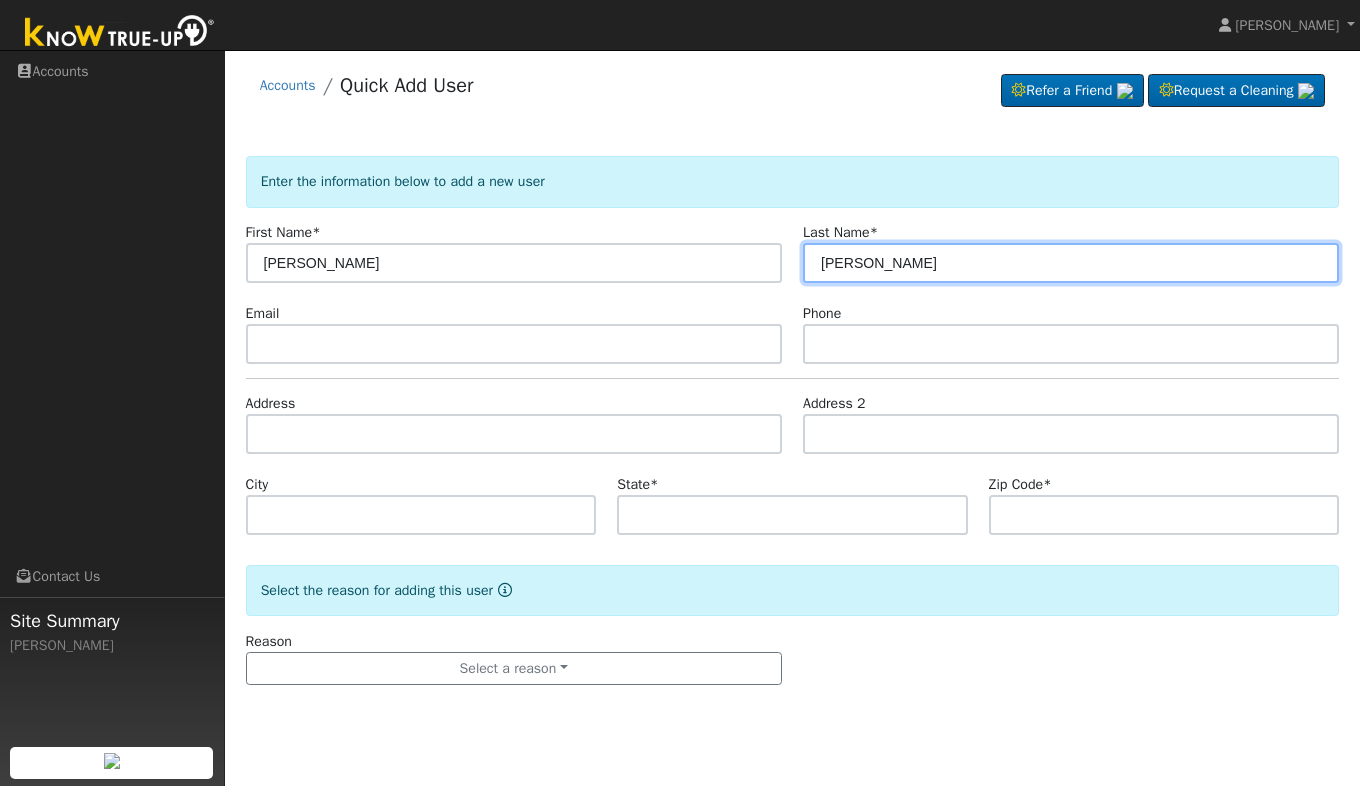 type on "Spencer" 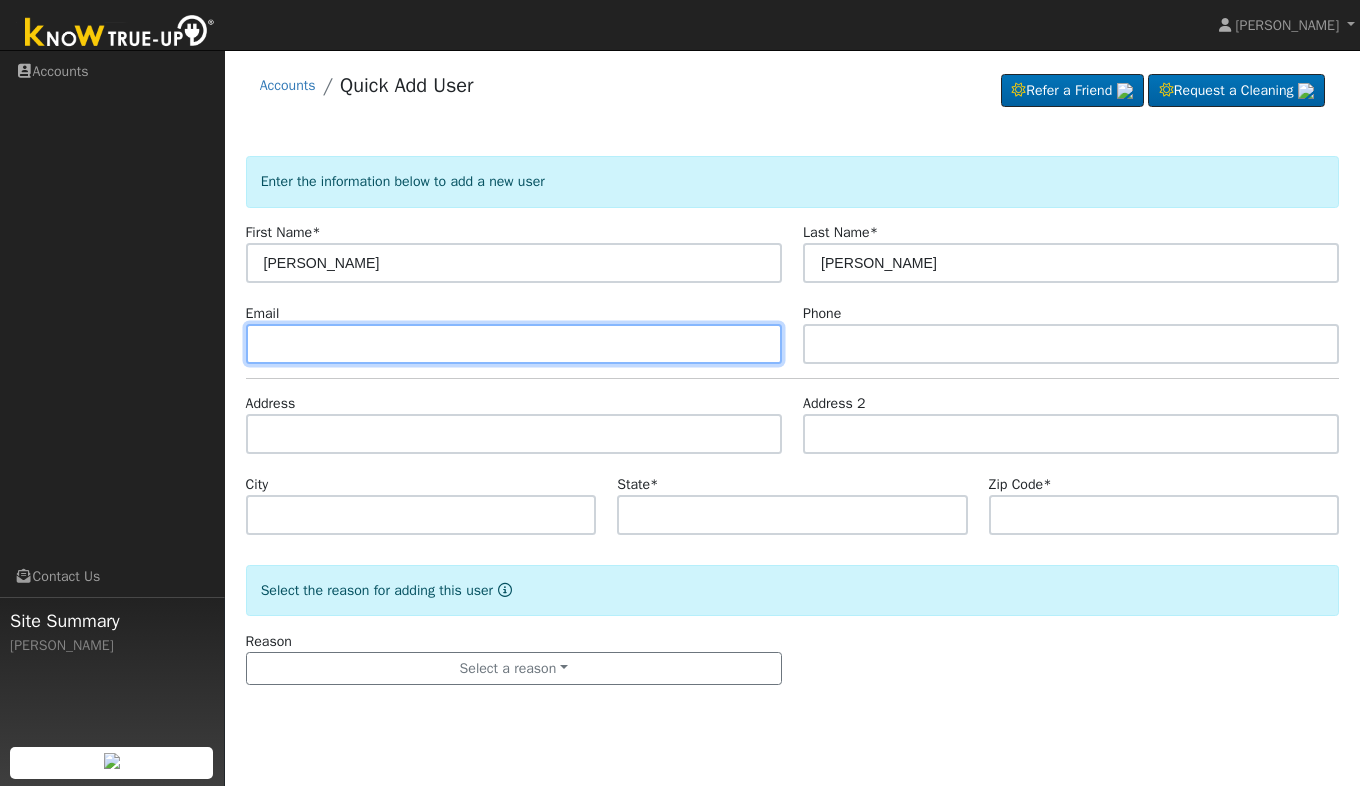 click at bounding box center (514, 344) 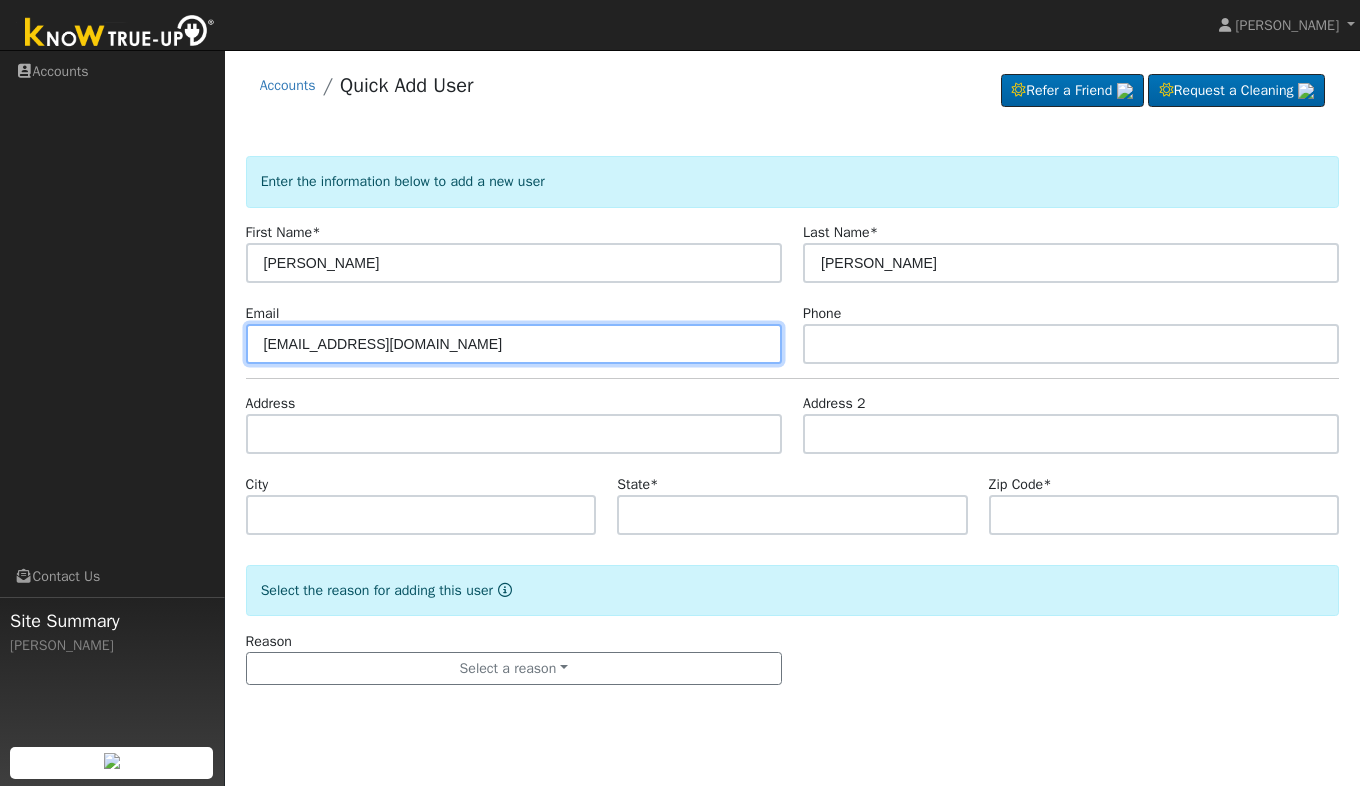 type on "jspence12@yahoo.com" 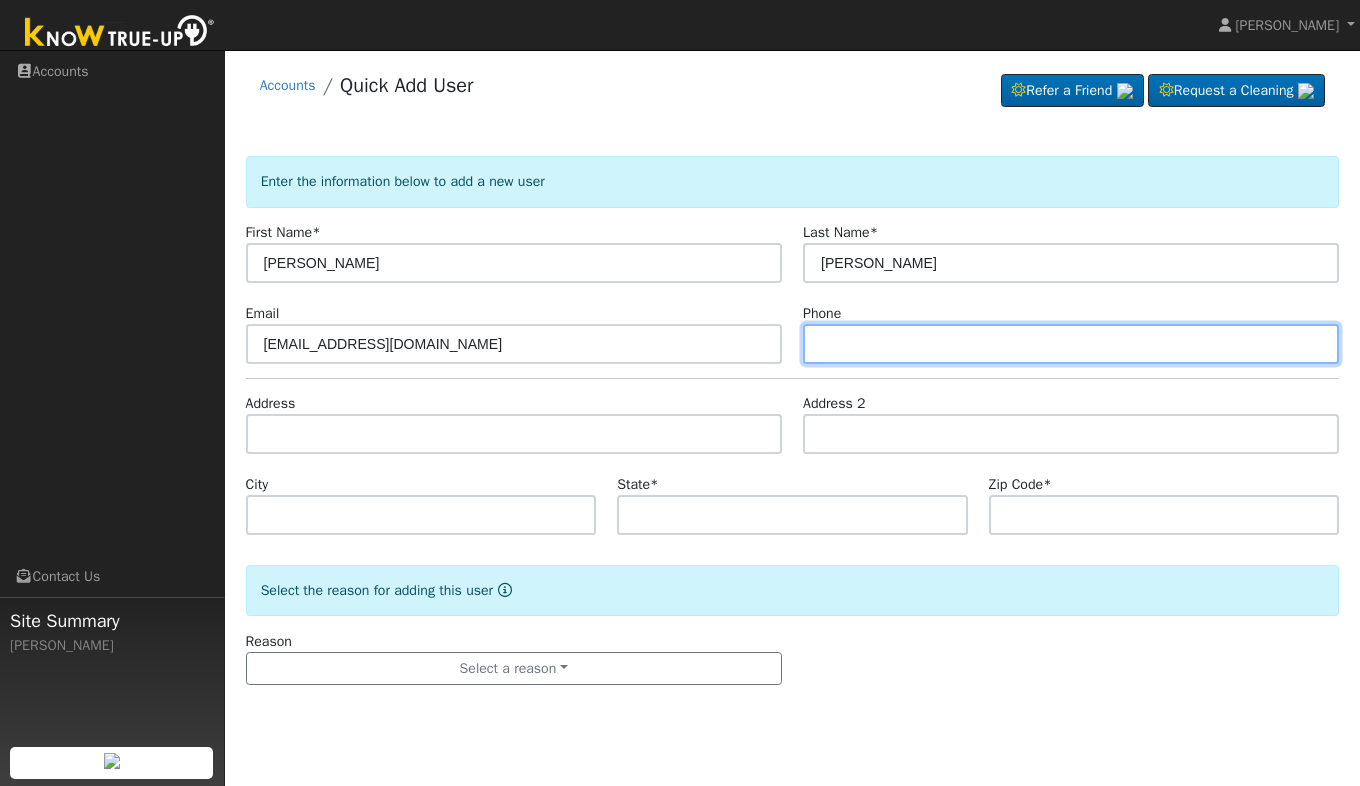 click at bounding box center (1071, 344) 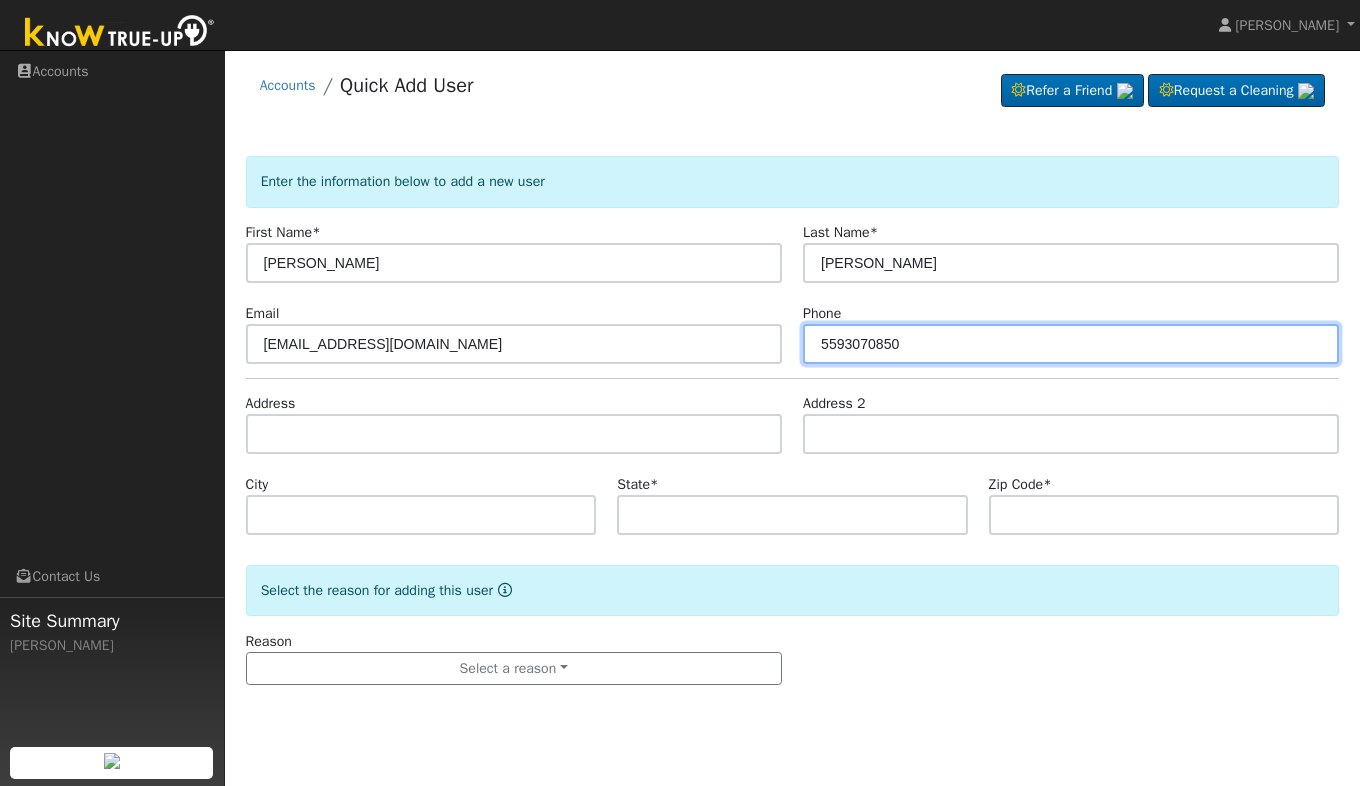 type on "5593070850" 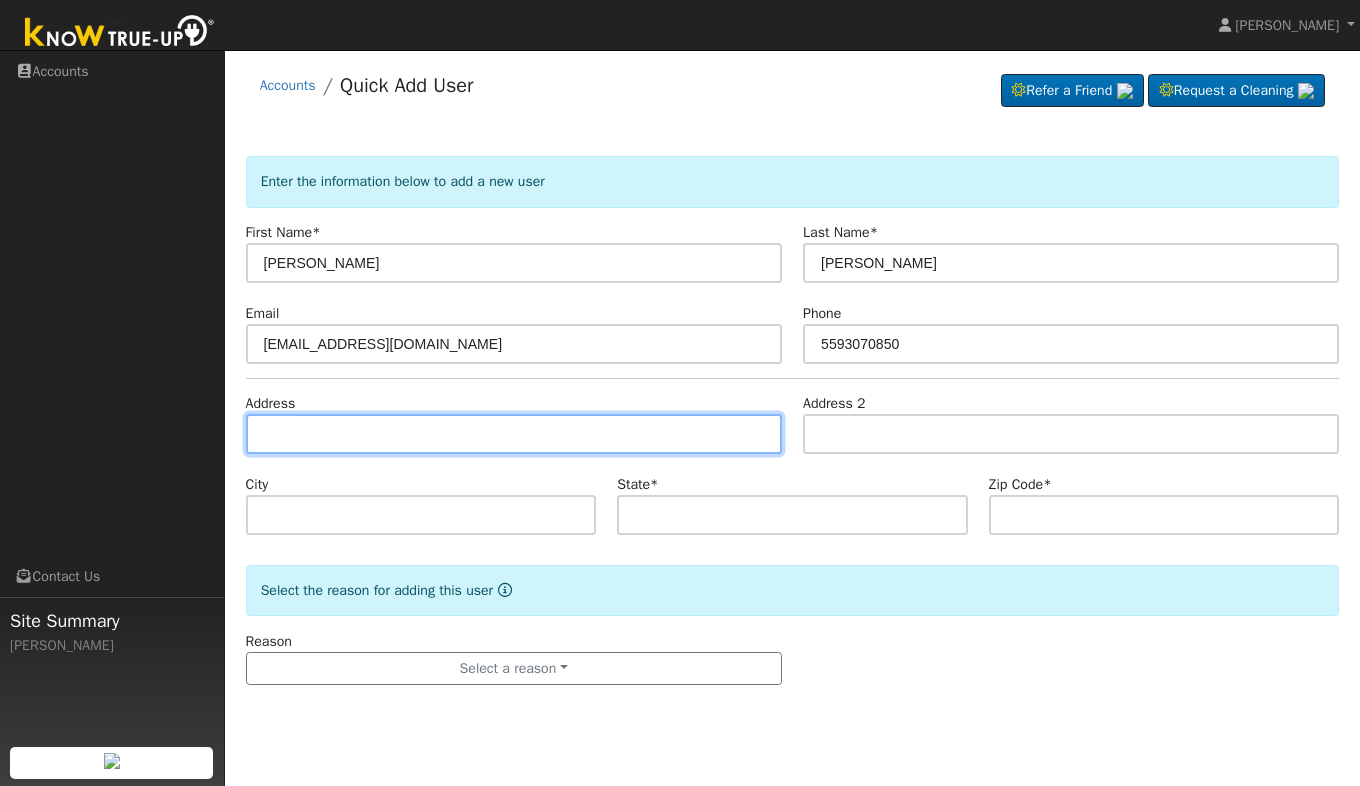 click at bounding box center (514, 434) 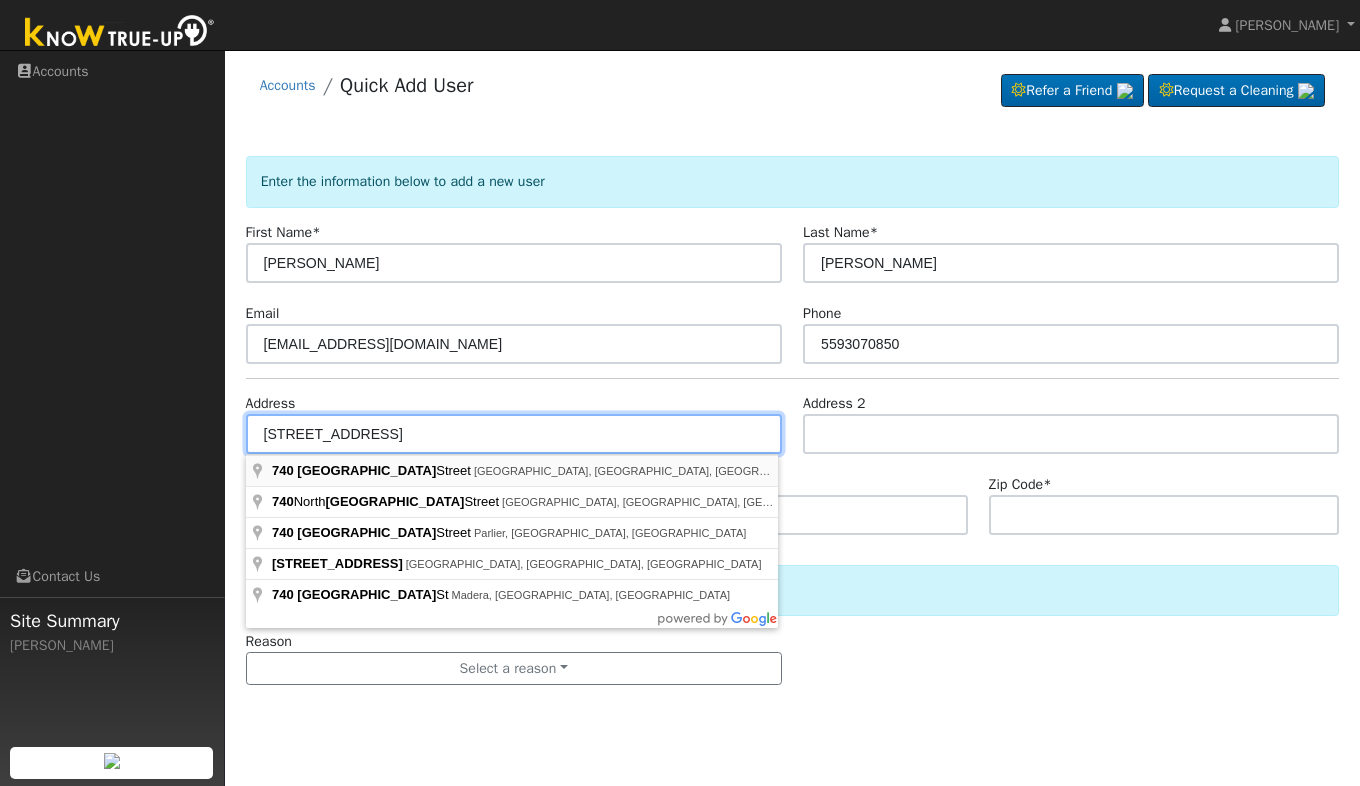 type on "740 Fresno Street" 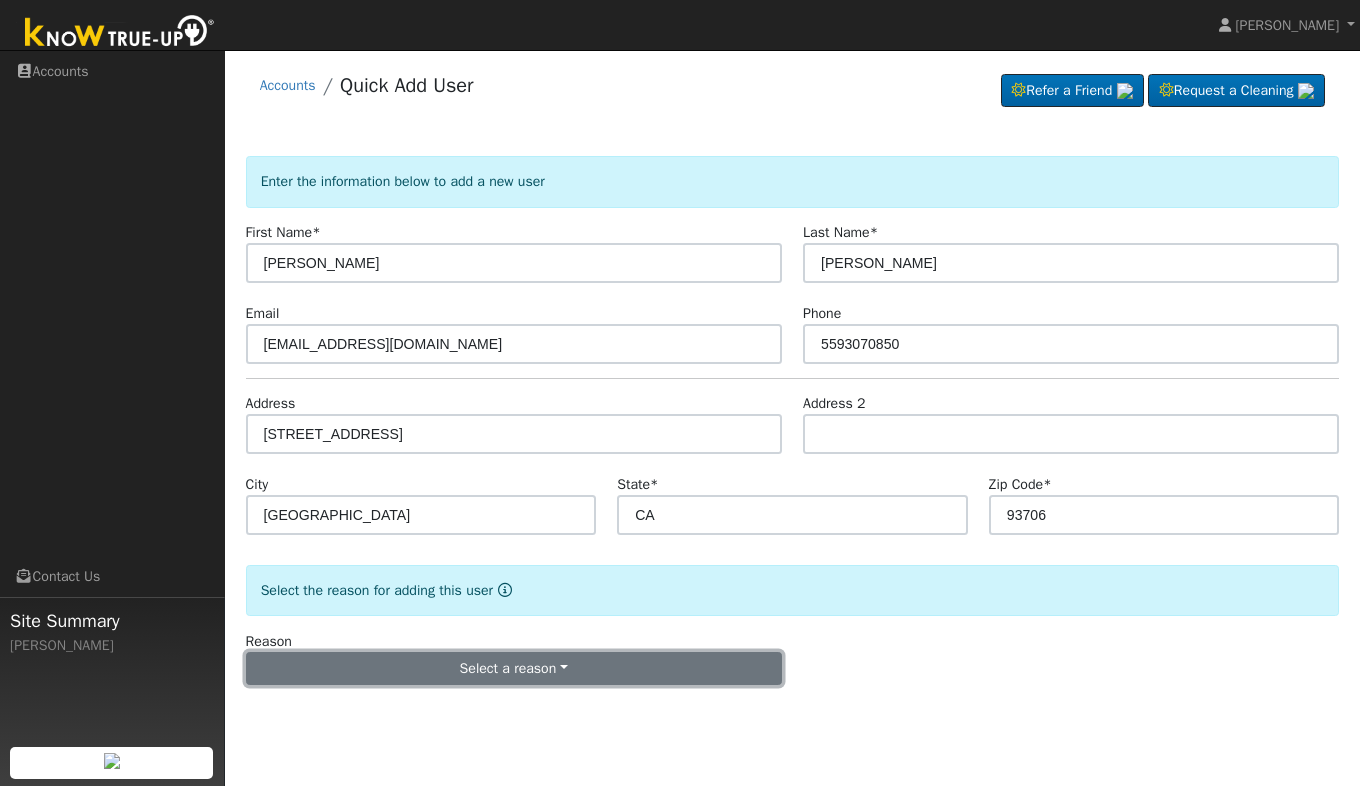 click on "Select a reason" at bounding box center [514, 669] 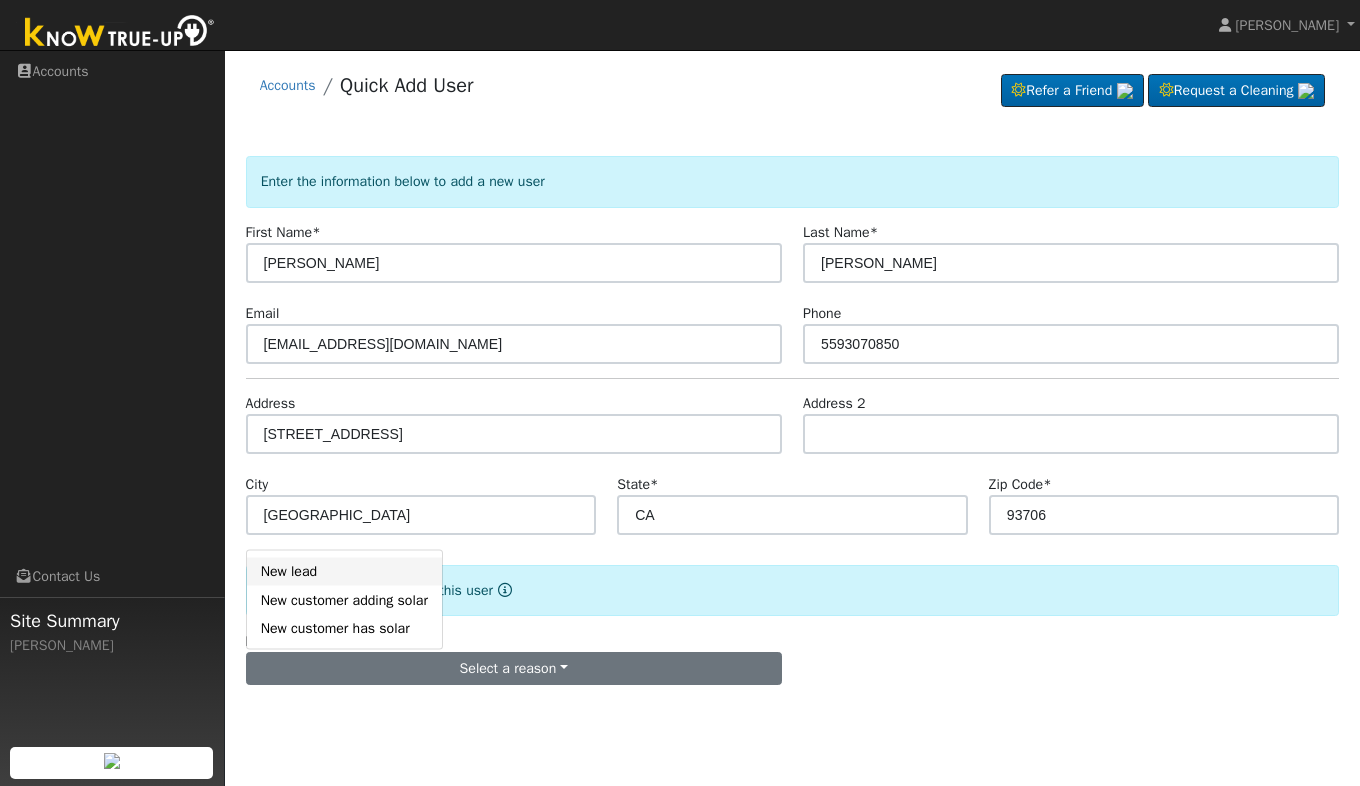 click on "New lead" at bounding box center (344, 571) 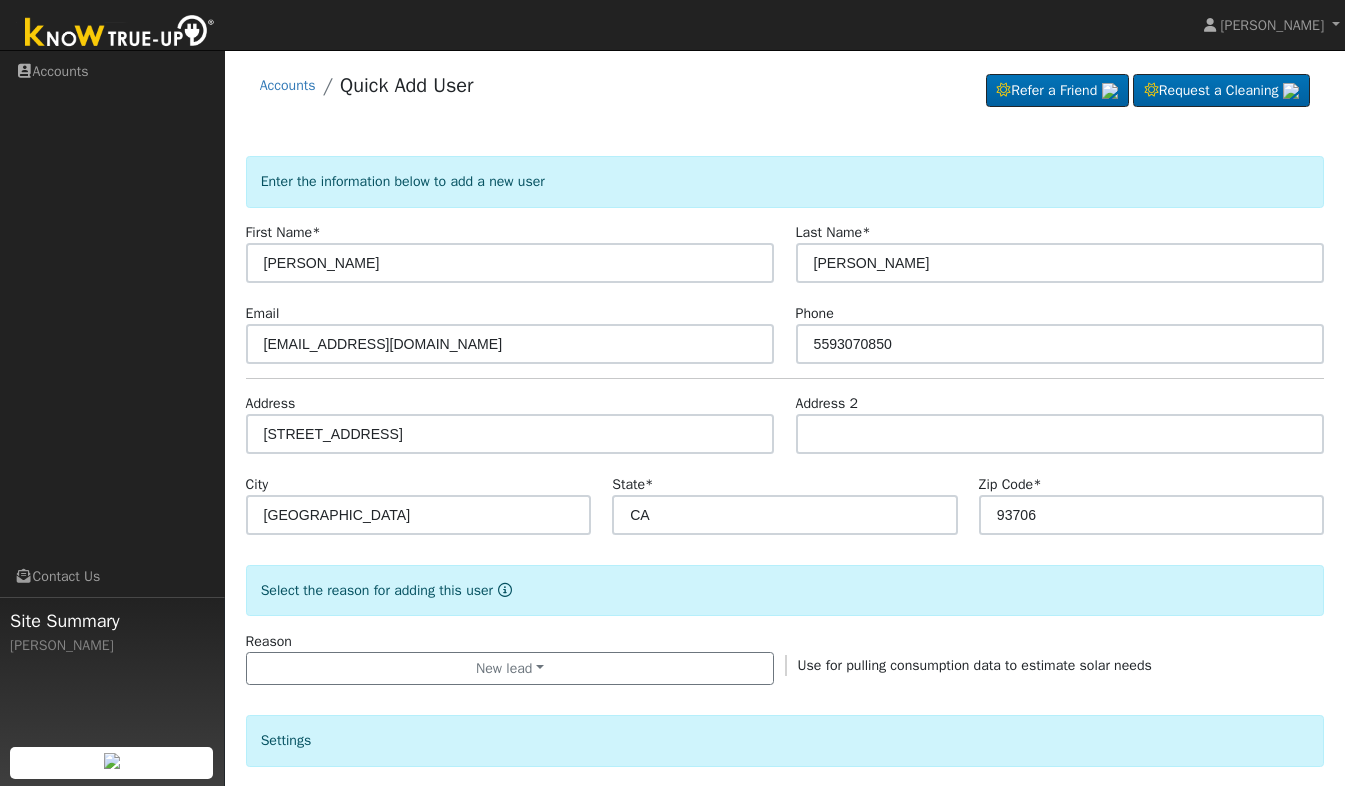 scroll, scrollTop: 506, scrollLeft: 0, axis: vertical 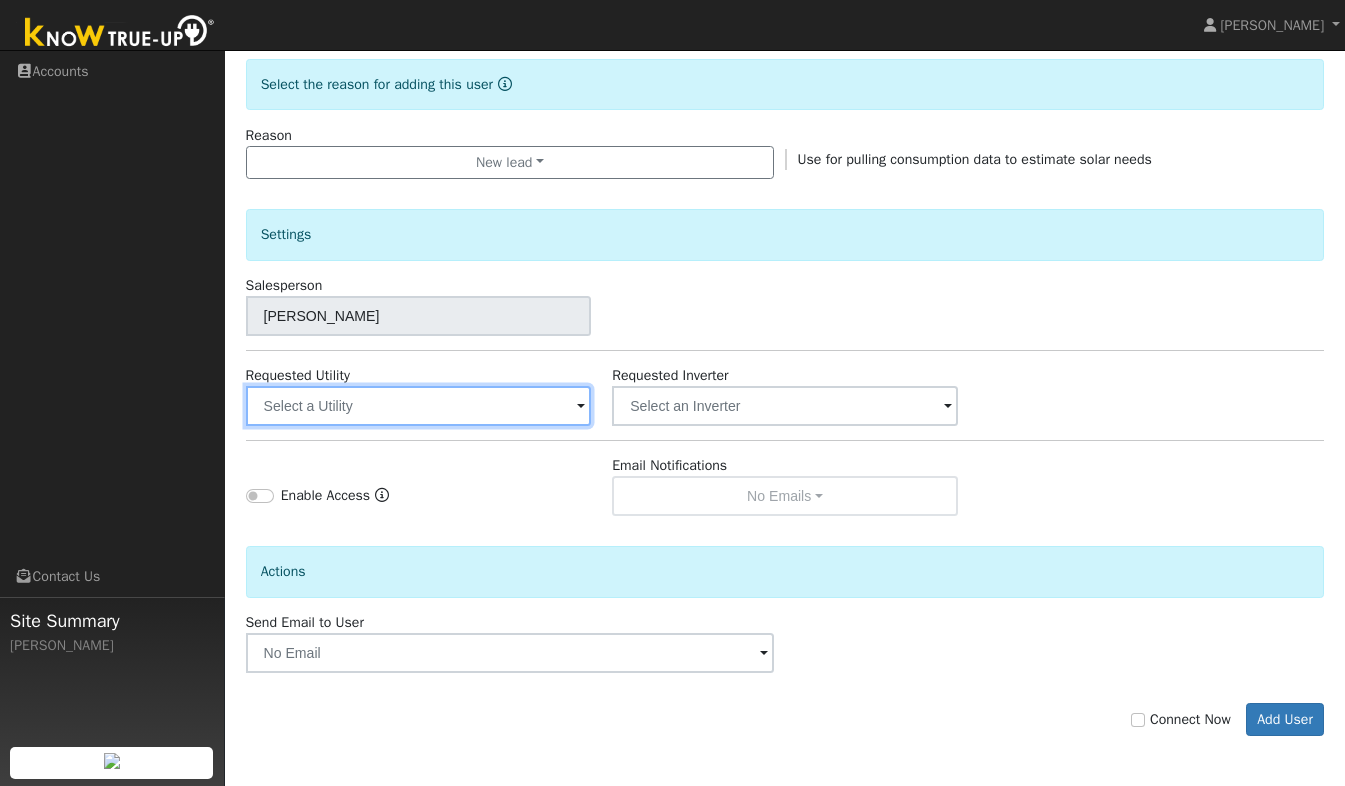 click at bounding box center [419, 406] 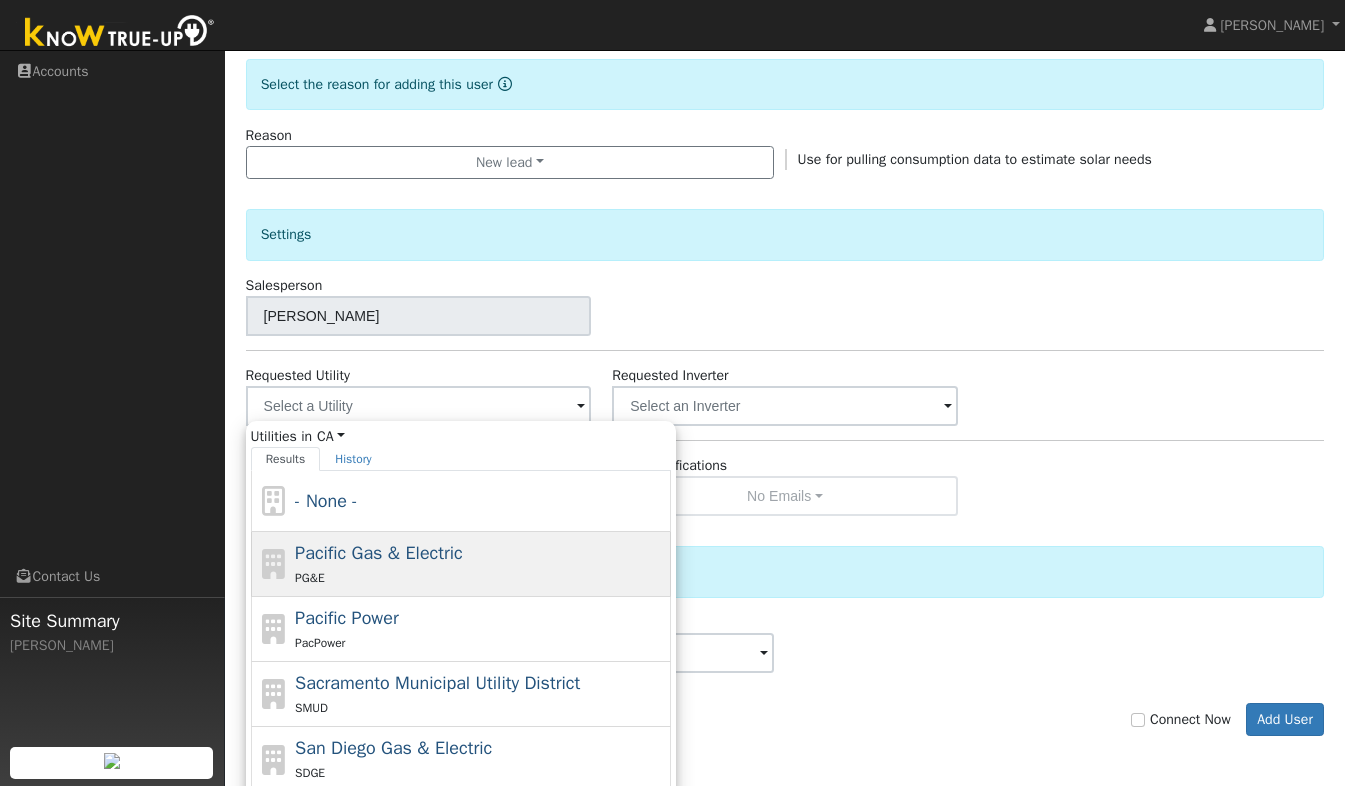 click on "Pacific Gas & Electric" at bounding box center (379, 553) 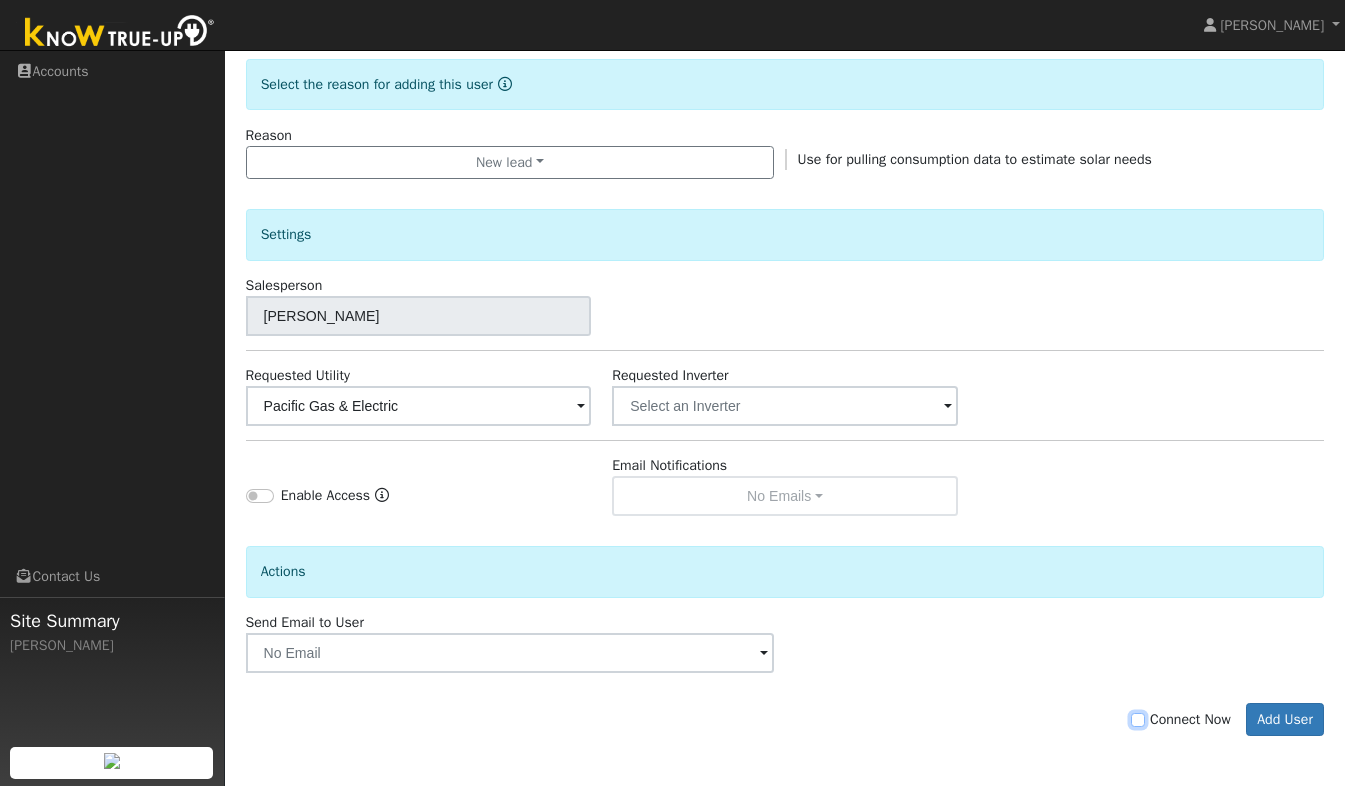 click on "Connect Now" at bounding box center (1138, 720) 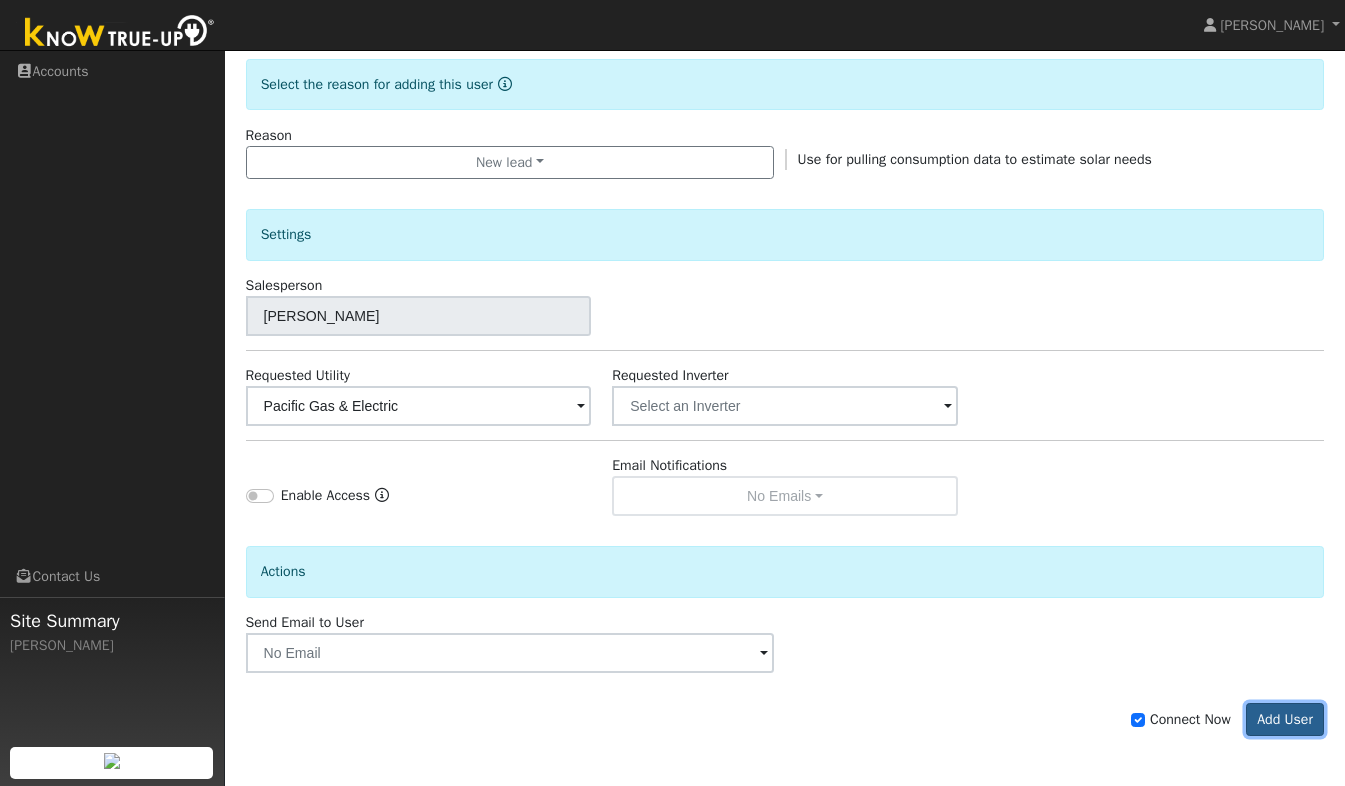 click on "Add User" at bounding box center (1285, 720) 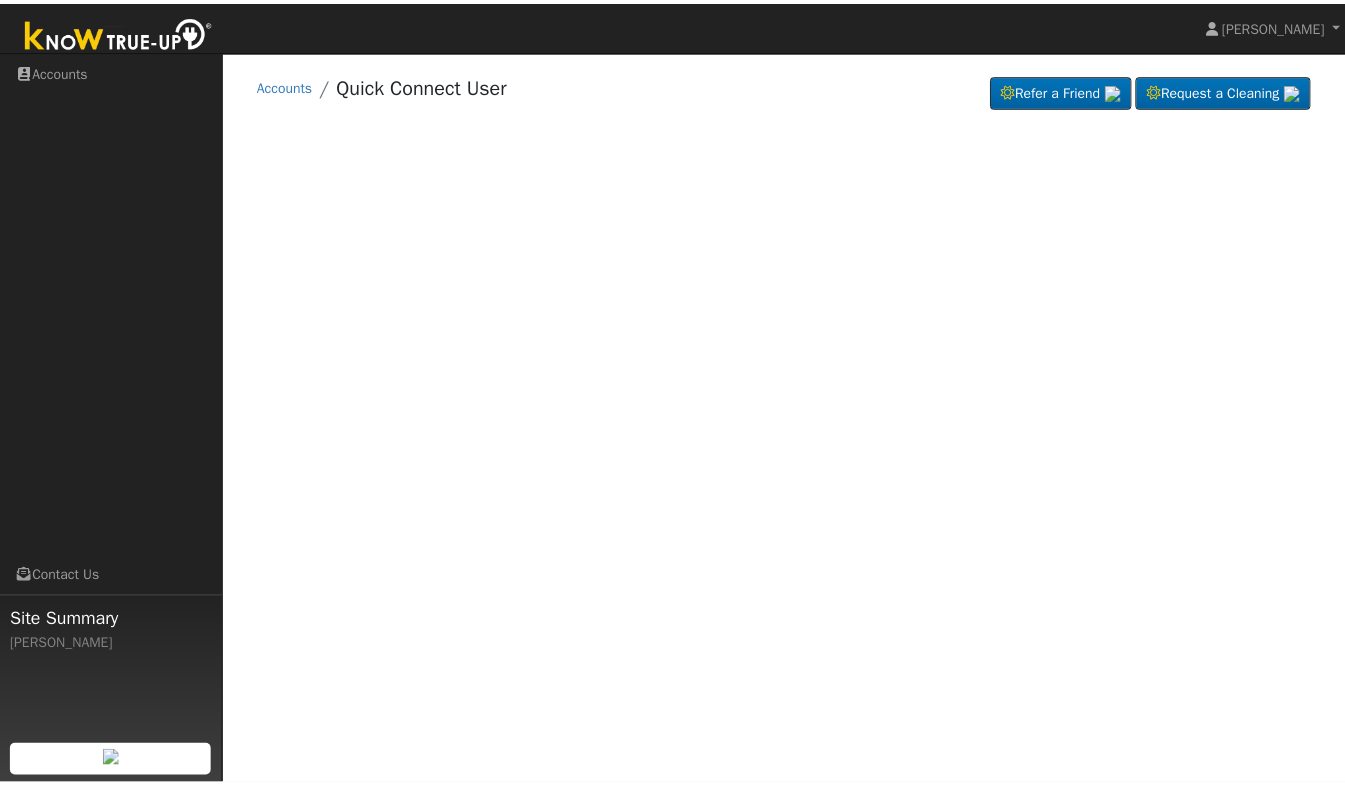scroll, scrollTop: 0, scrollLeft: 0, axis: both 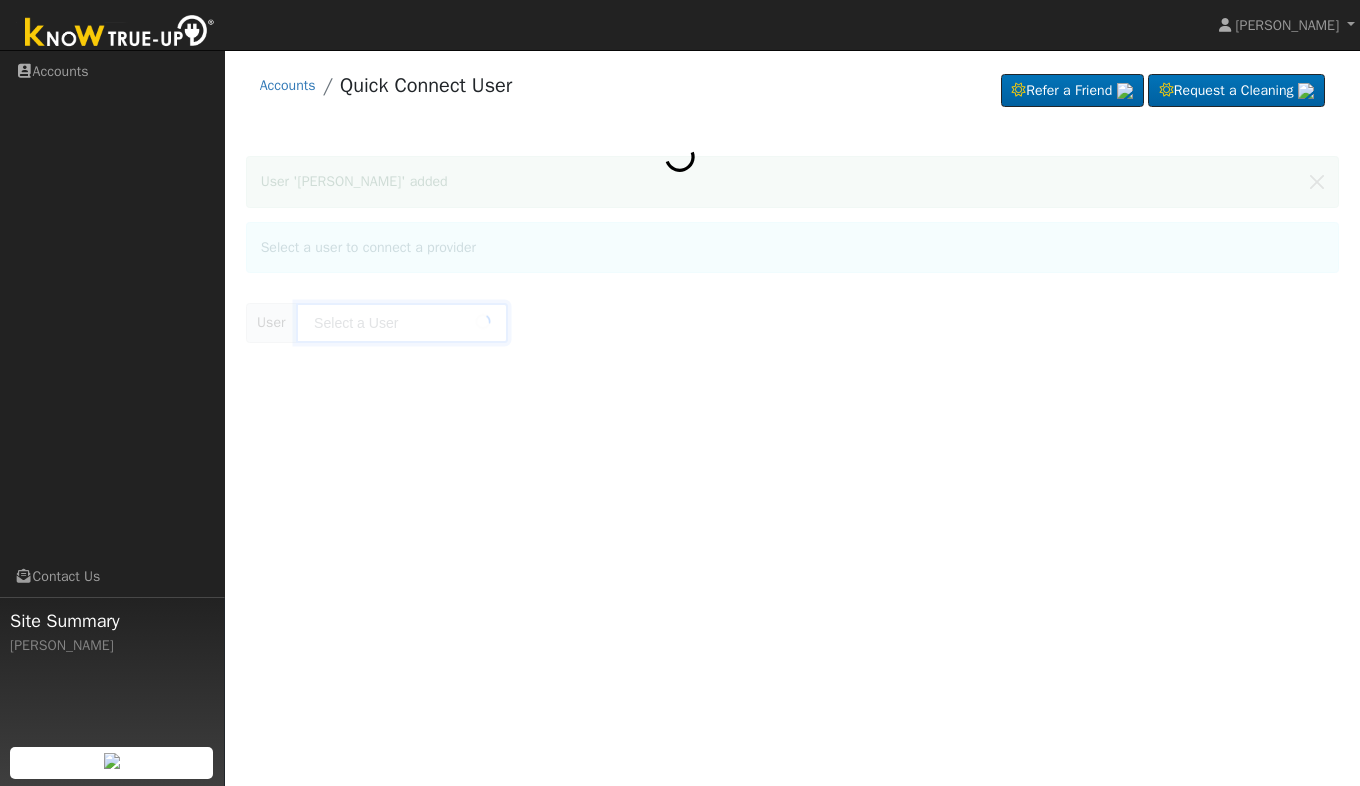 type on "Jason Spencer" 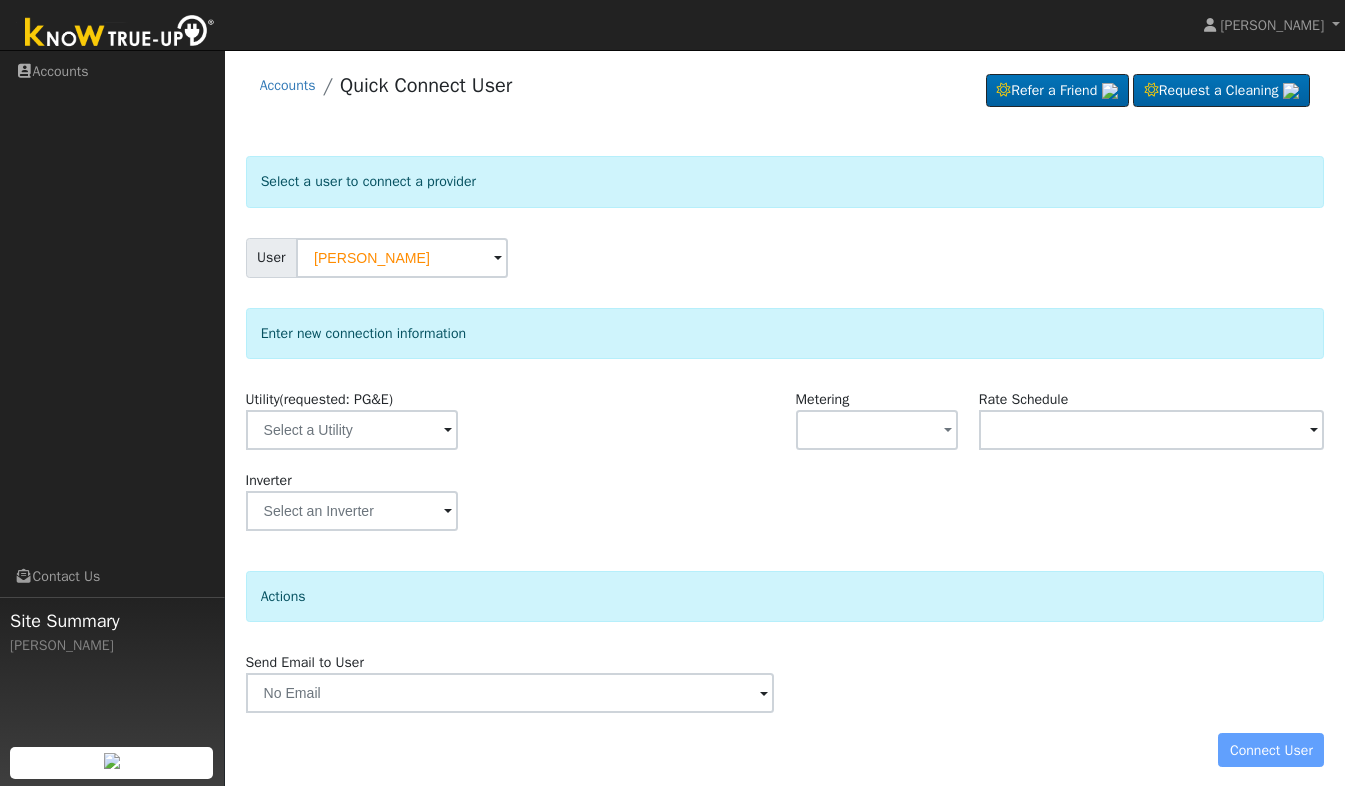 click at bounding box center [448, 431] 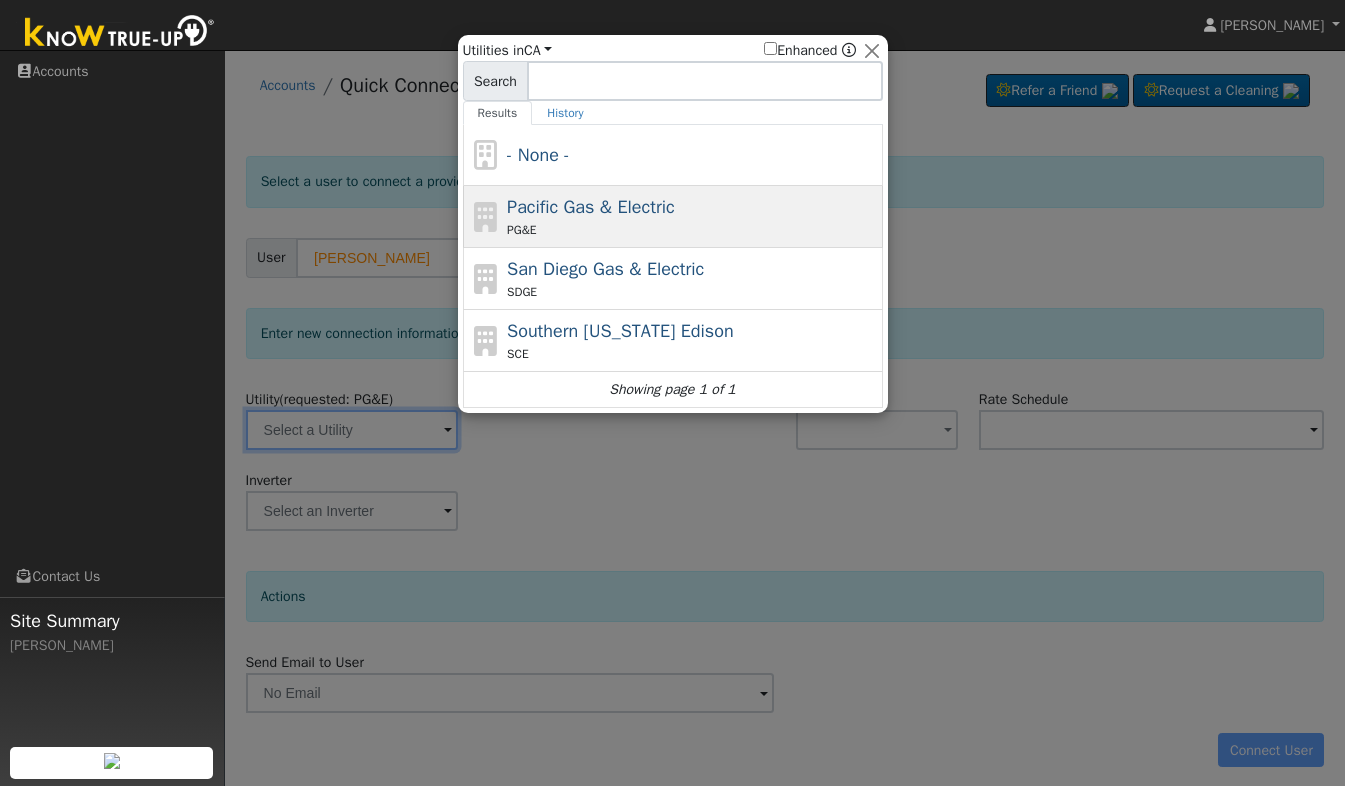 click on "Pacific Gas & Electric" at bounding box center [591, 207] 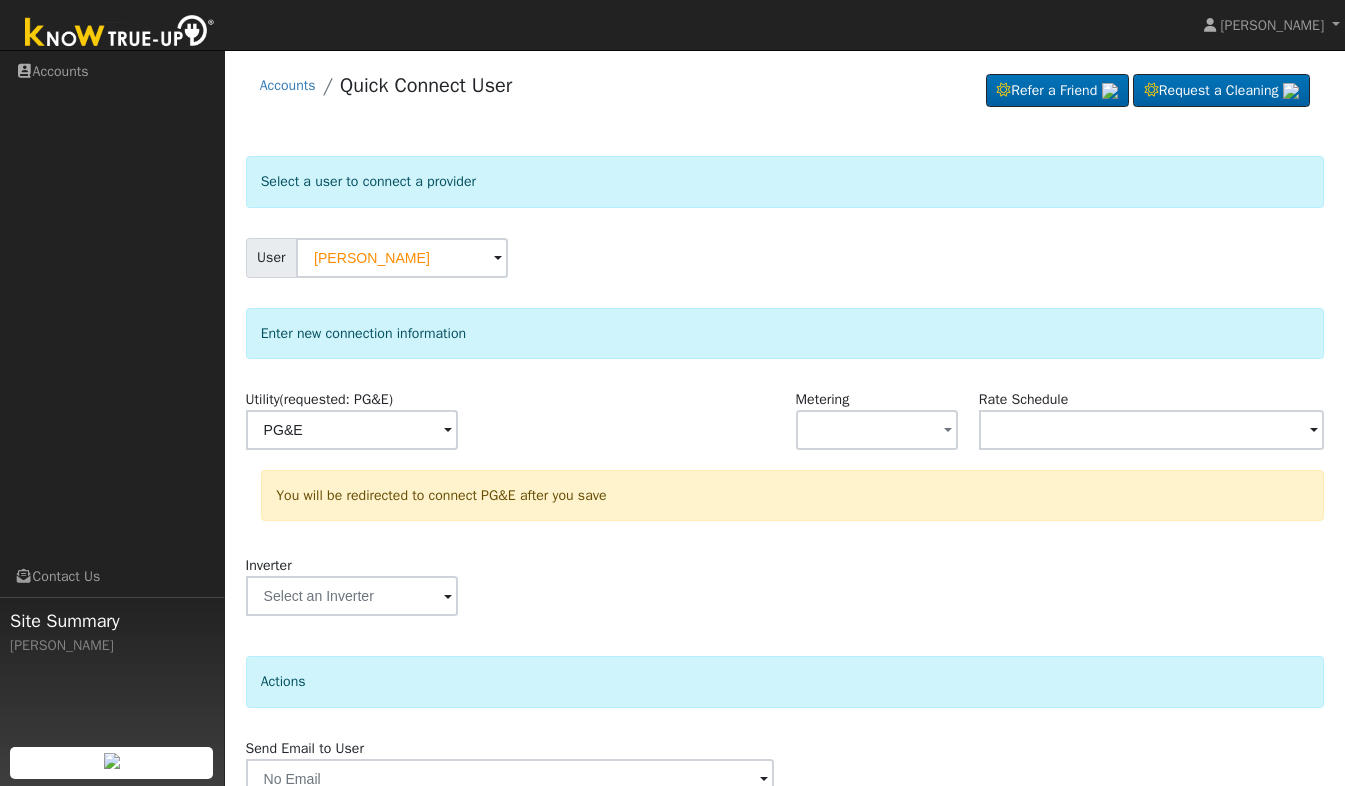 scroll, scrollTop: 96, scrollLeft: 0, axis: vertical 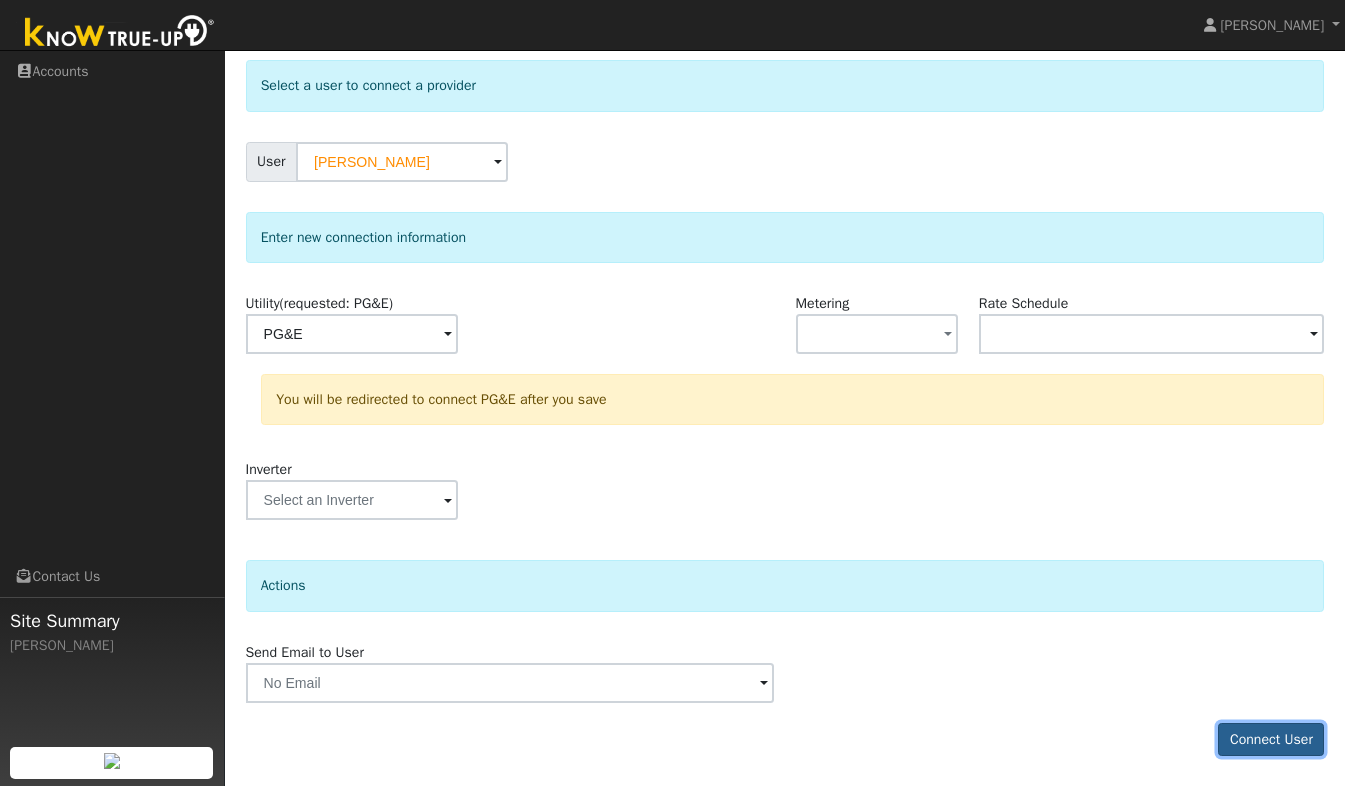 click on "Select a user to connect a provider User Jason Spencer Account   Default Account Default Account 740 Fresno Street, Fresno, CA 93706 Primary Account Enter new connection information Utility  (requested: PG&E) PG&E Metering - None - NEM NBT  Rate Schedule  You will be redirected to connect PG&E after you save Inverter Disconnecting . Do you also want to delete all of the  data?  - Delete data if disconnecting or connecting to different data.  - Keep data if reconnecting to same data.  Be careful: this cannot be undone.  Cancel  No  Yes Actions Send Email to User Delete Email Template Are you sure you want to delete ? Cancel Delete Connect User" 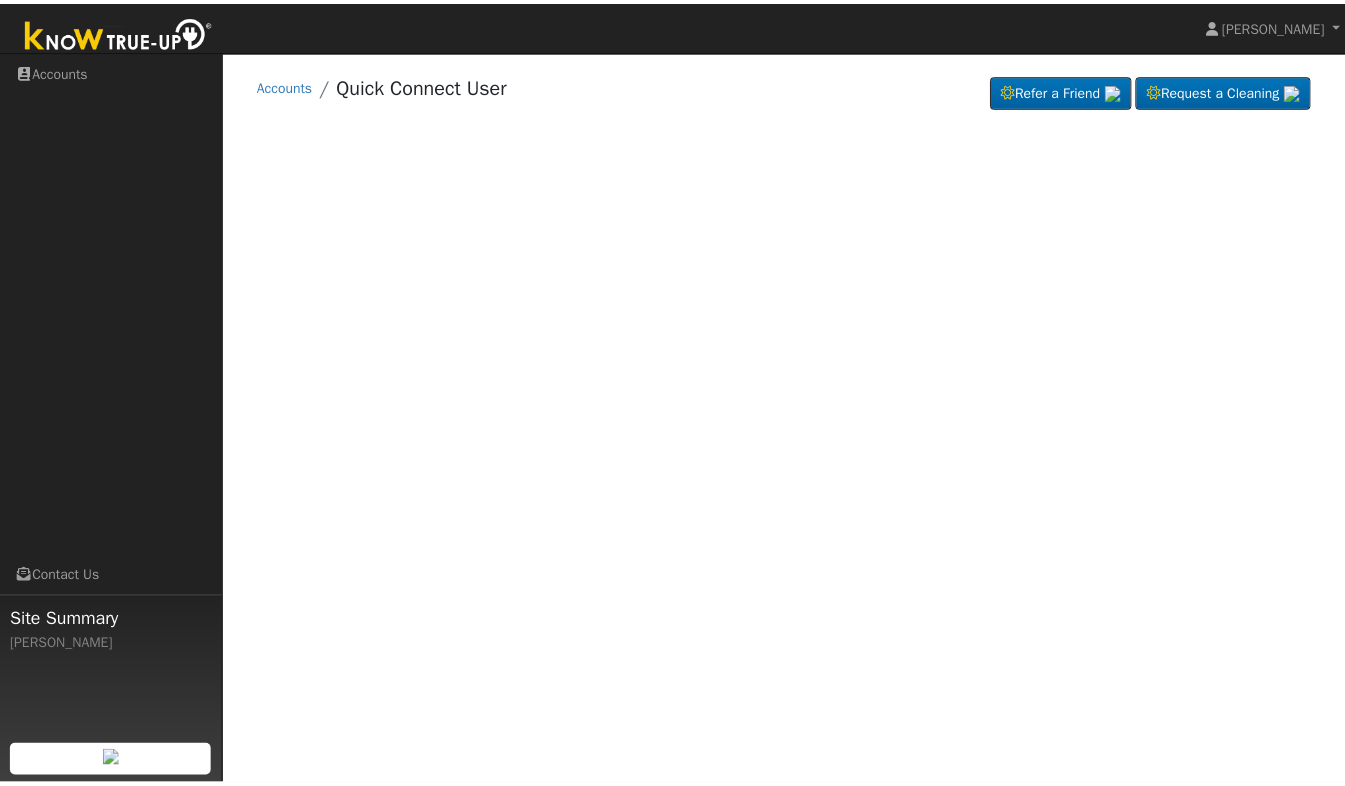 scroll, scrollTop: 0, scrollLeft: 0, axis: both 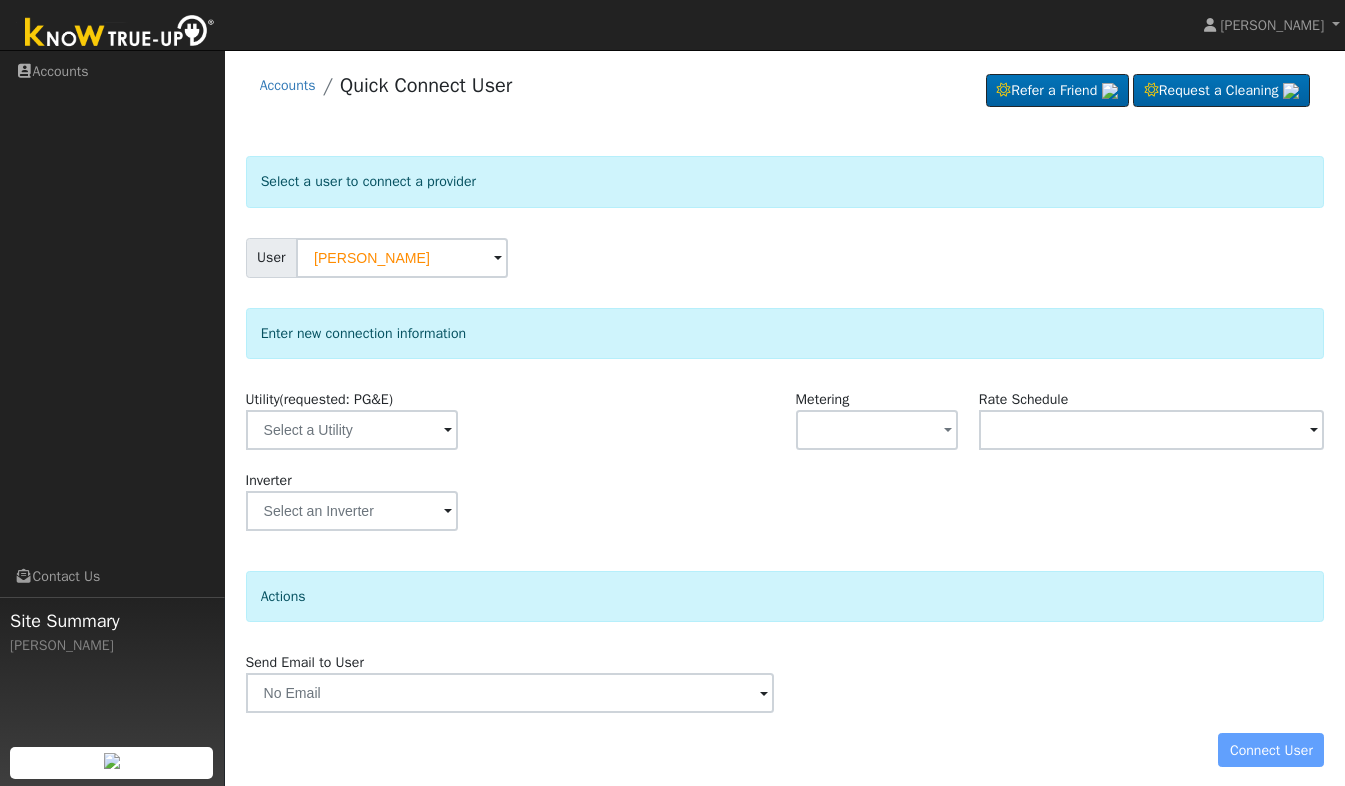 click on "Connect User" at bounding box center [785, 750] 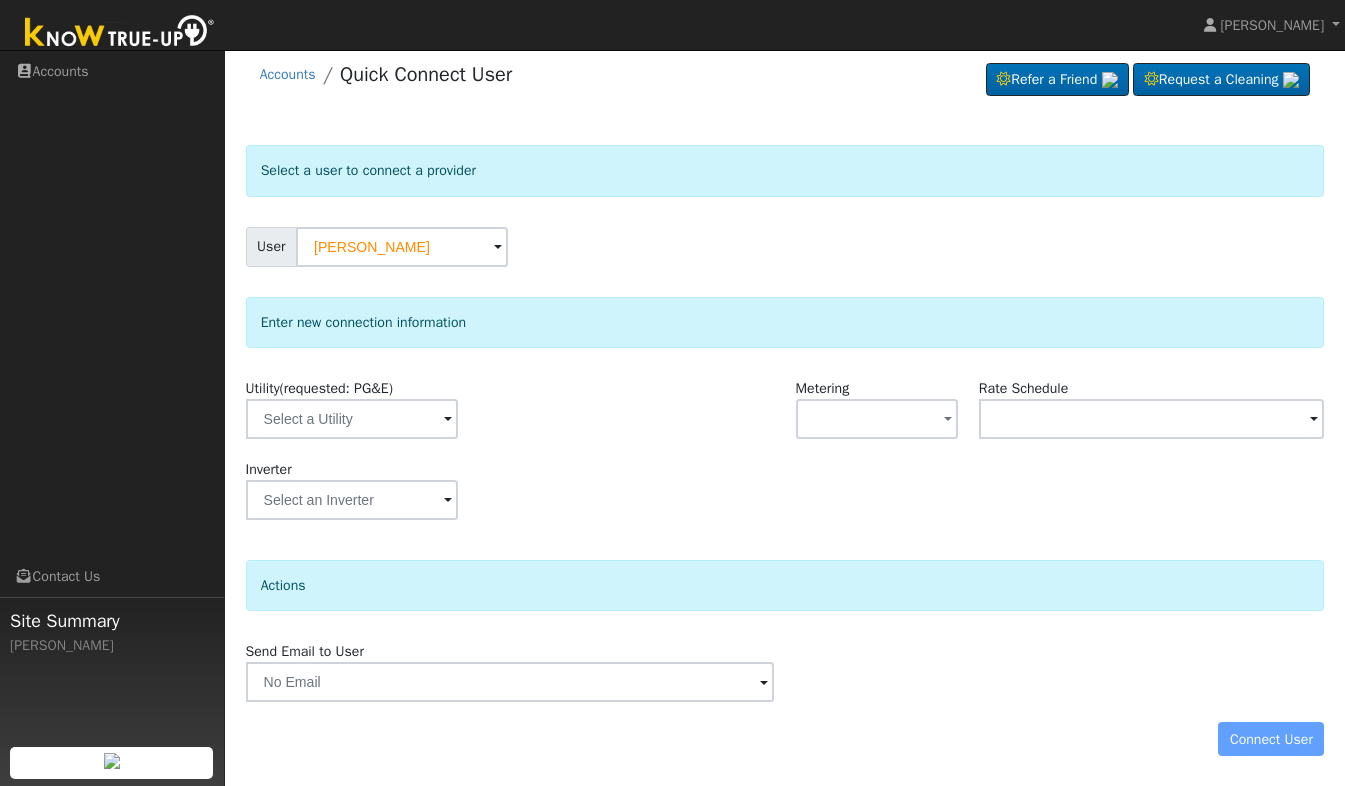 click on "Send Email to User Delete Email Template Are you sure you want to delete ? Cancel Delete" at bounding box center (785, 671) 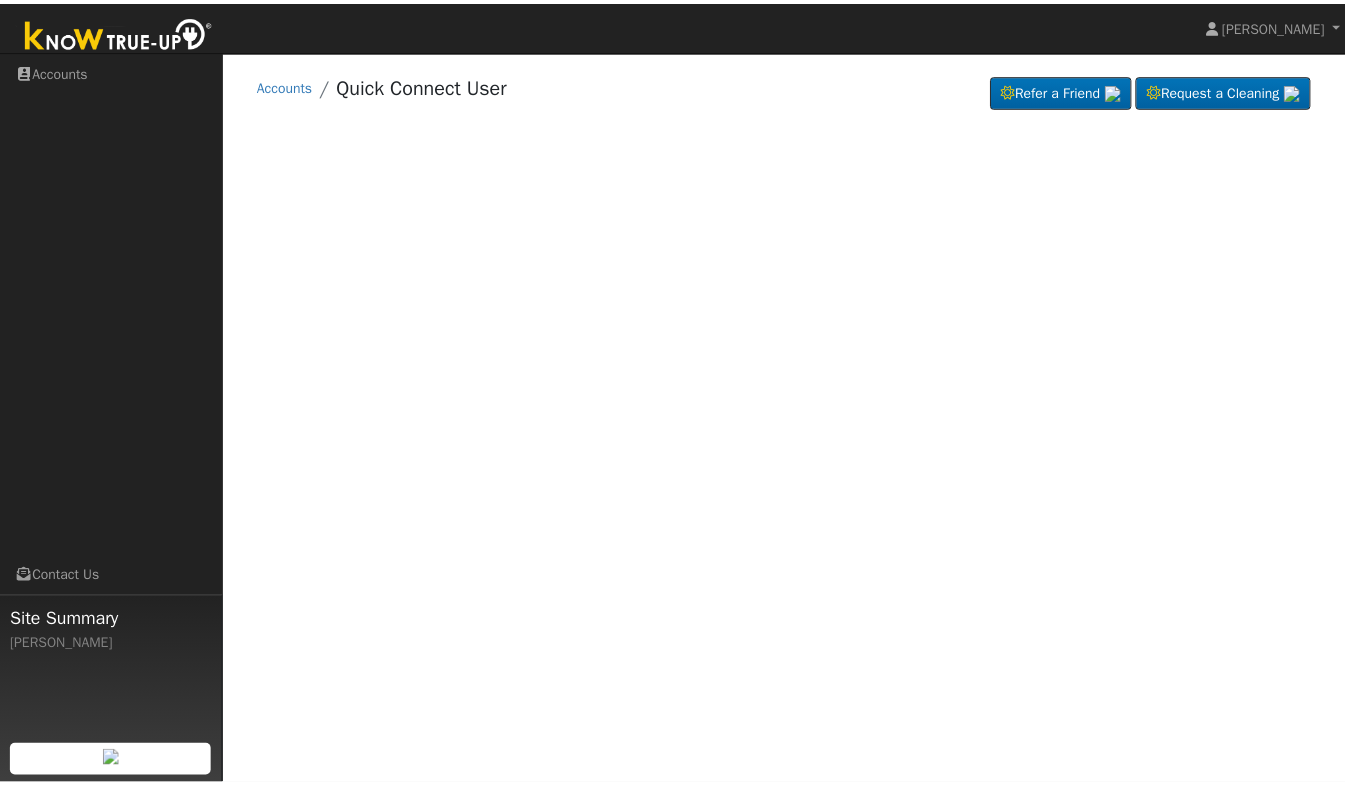 scroll, scrollTop: 0, scrollLeft: 0, axis: both 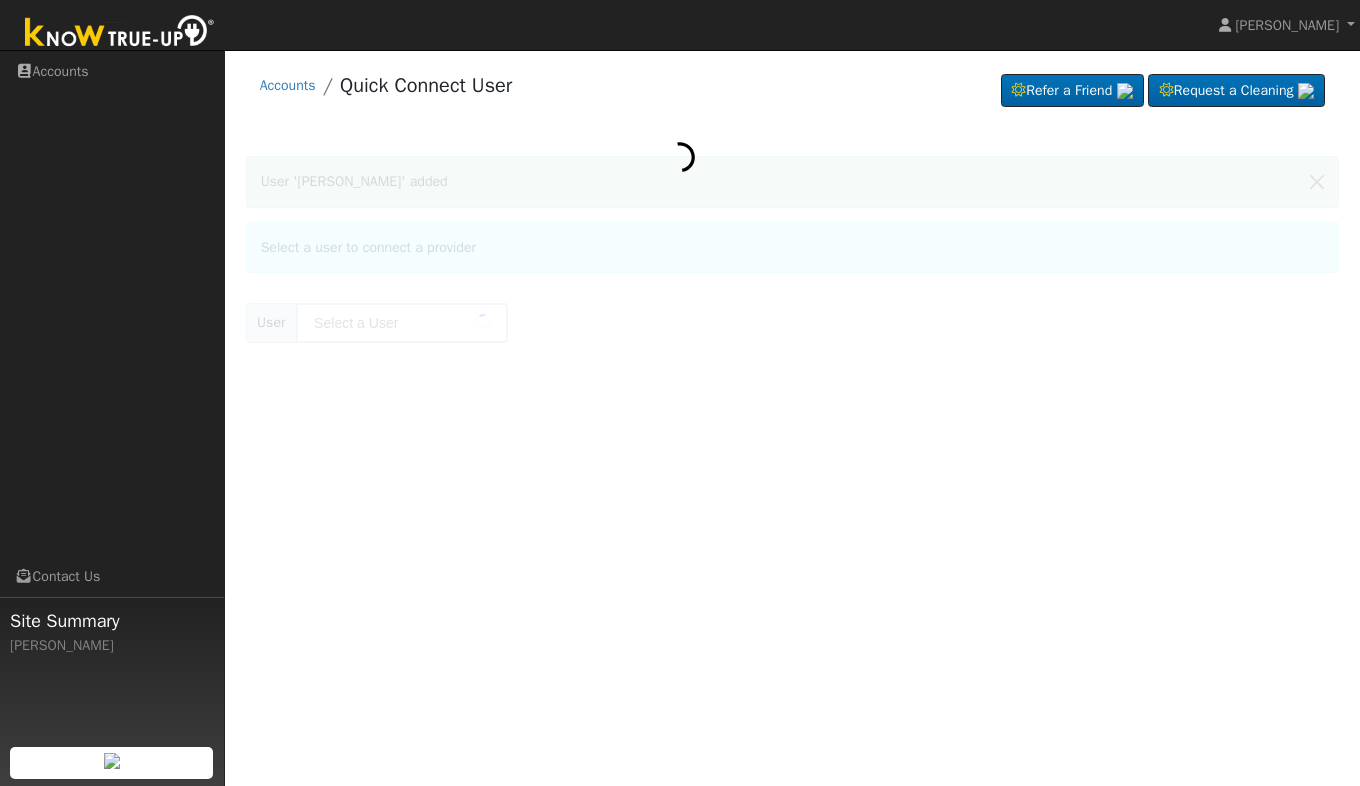 type on "[PERSON_NAME]" 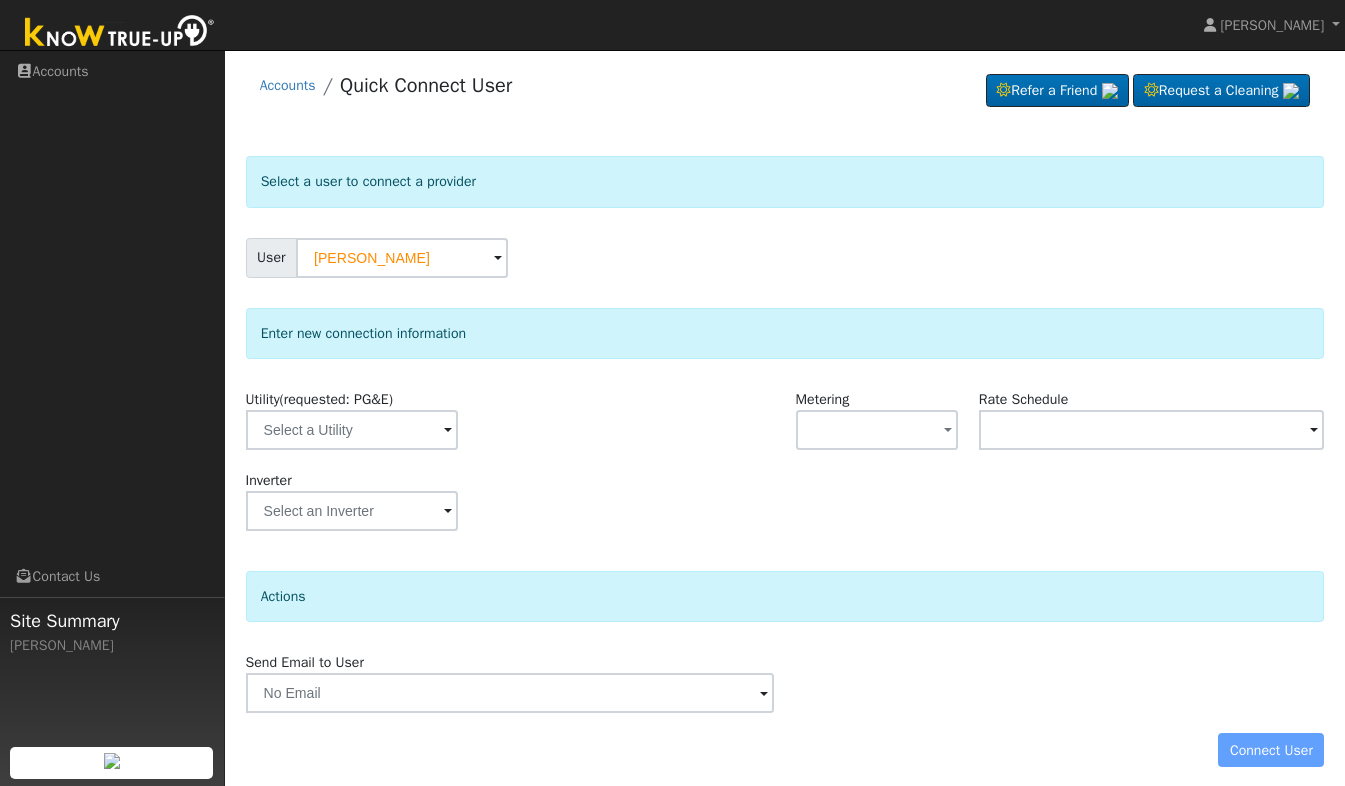 click at bounding box center [693, 429] 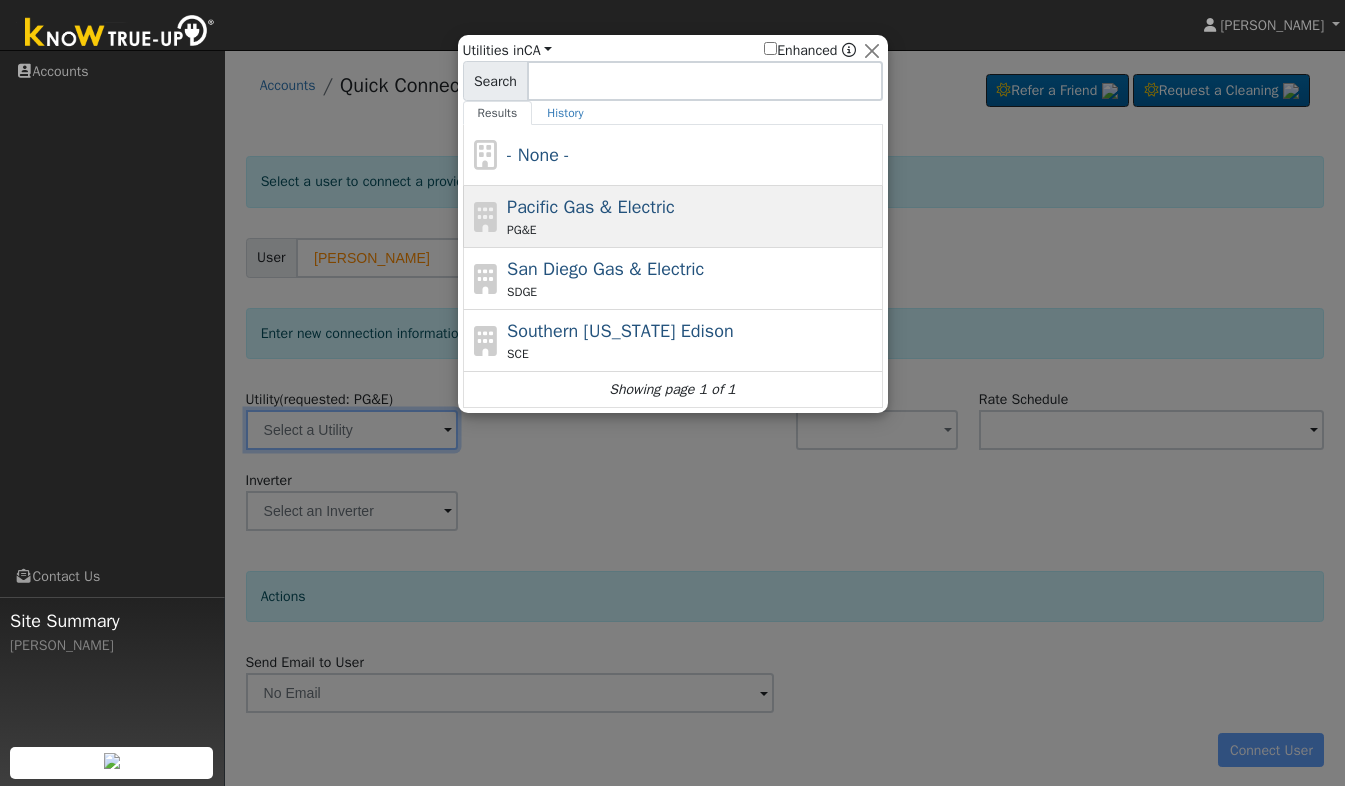 click on "Pacific Gas & Electric" at bounding box center (591, 207) 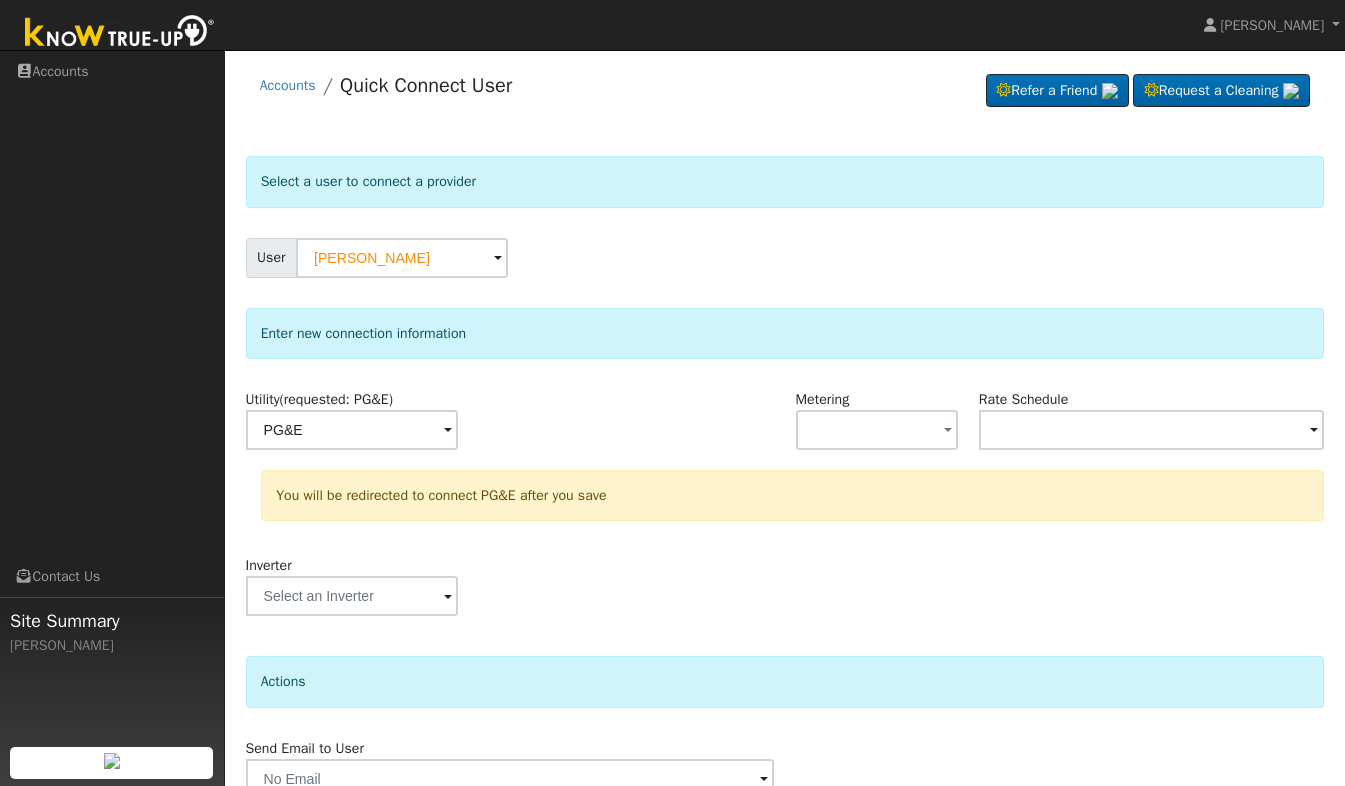 type on "PG&E" 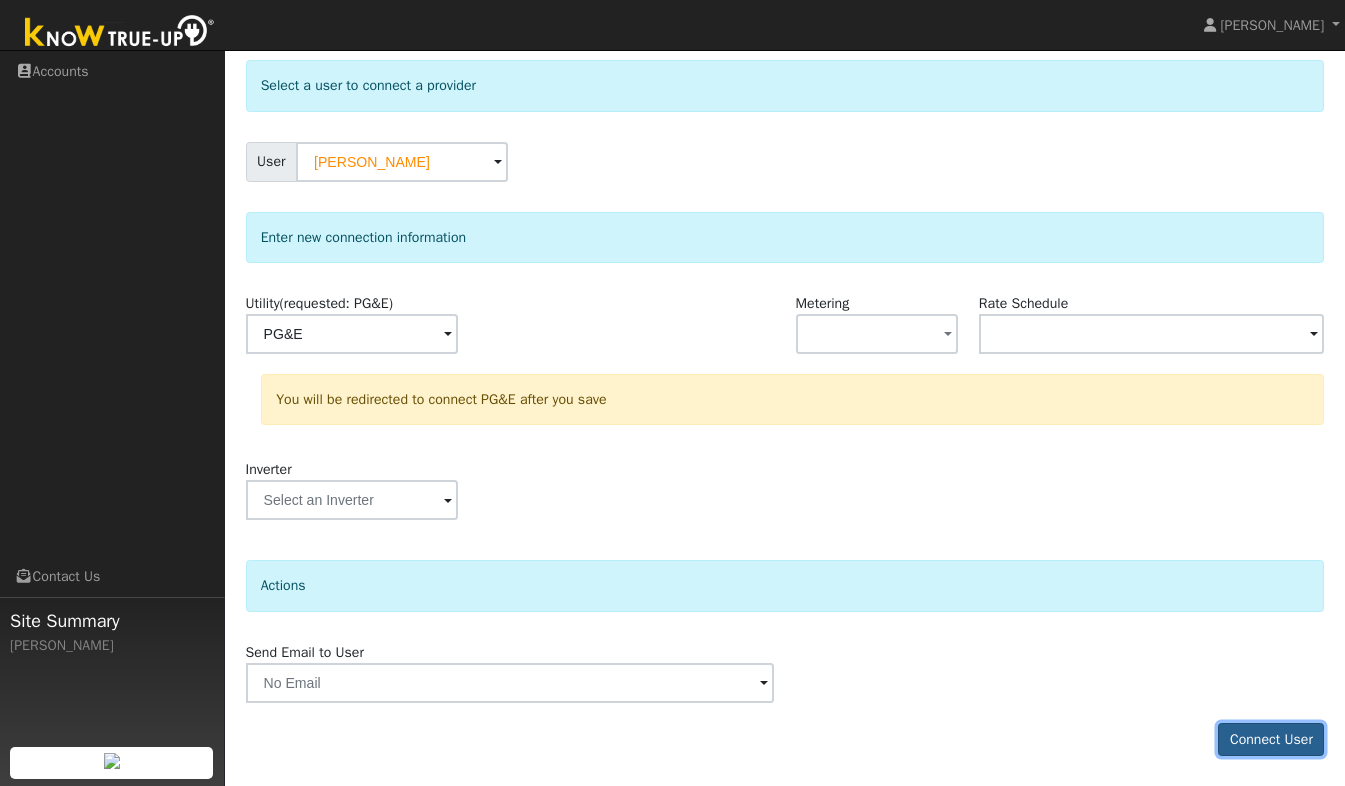 click on "Connect User" at bounding box center (1271, 740) 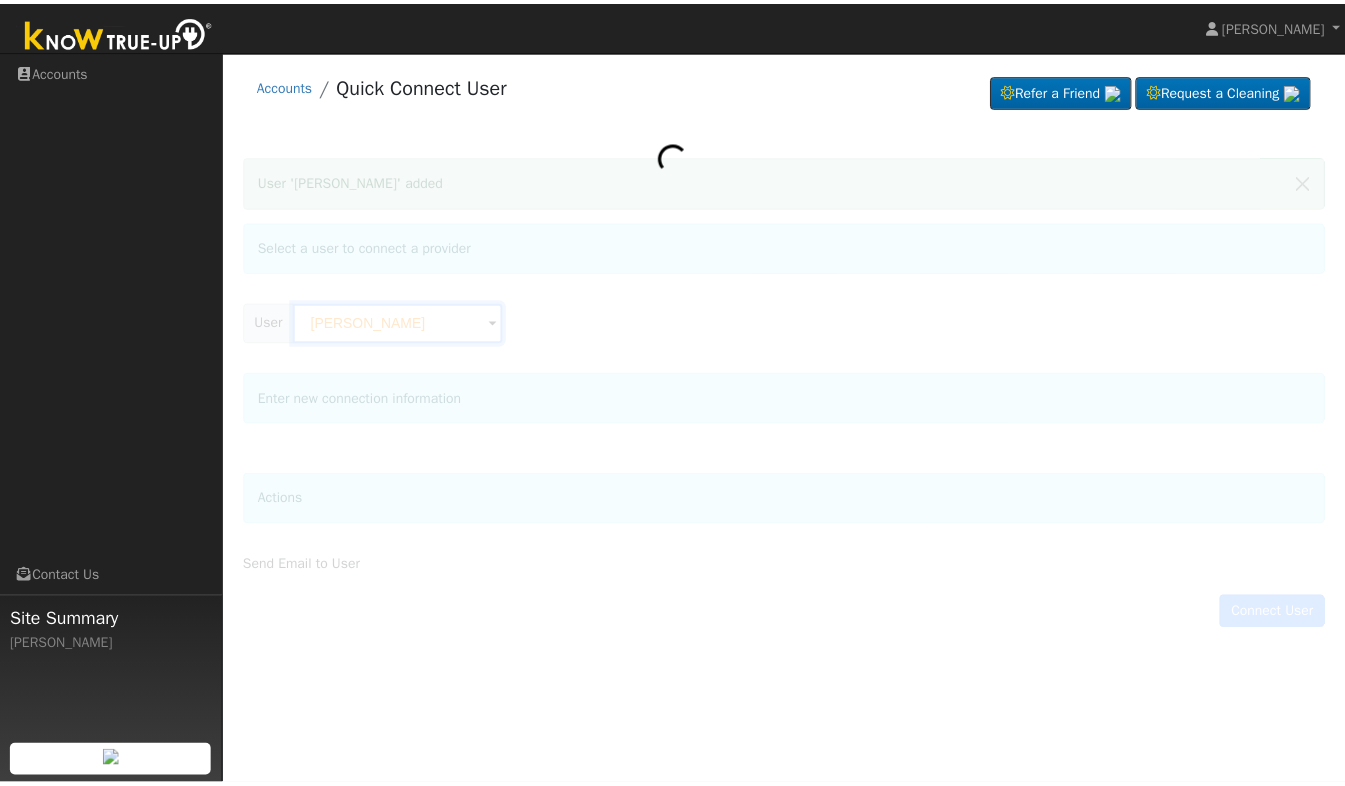 scroll, scrollTop: 0, scrollLeft: 0, axis: both 